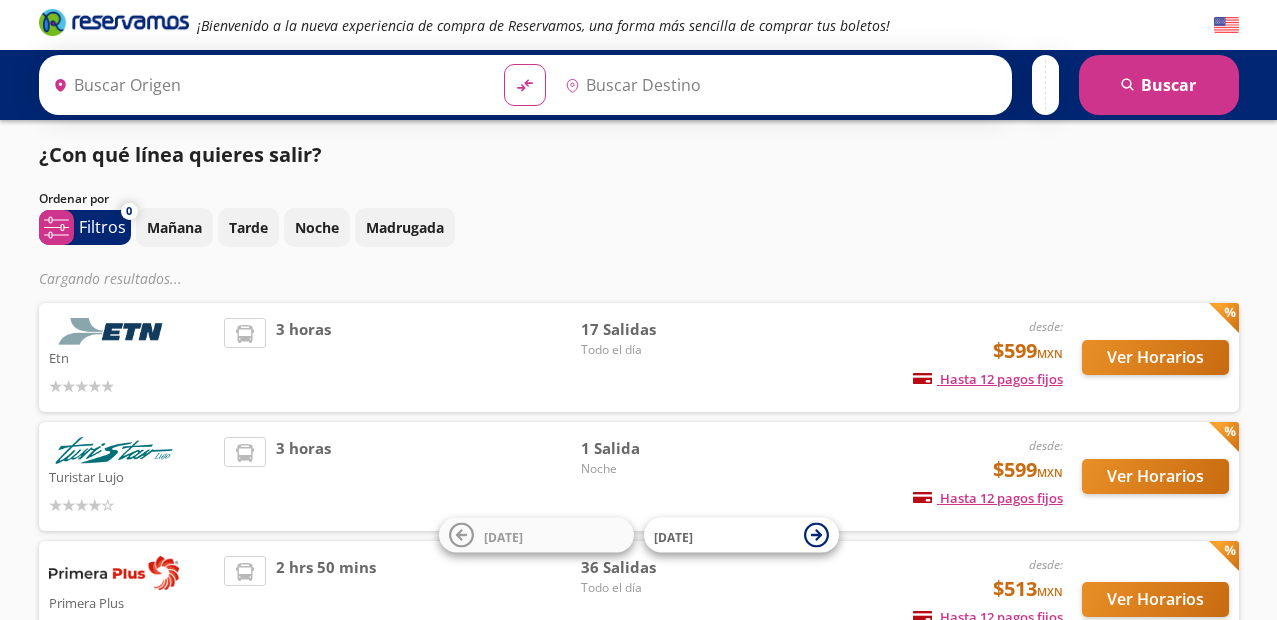 type on "[GEOGRAPHIC_DATA], [GEOGRAPHIC_DATA]" 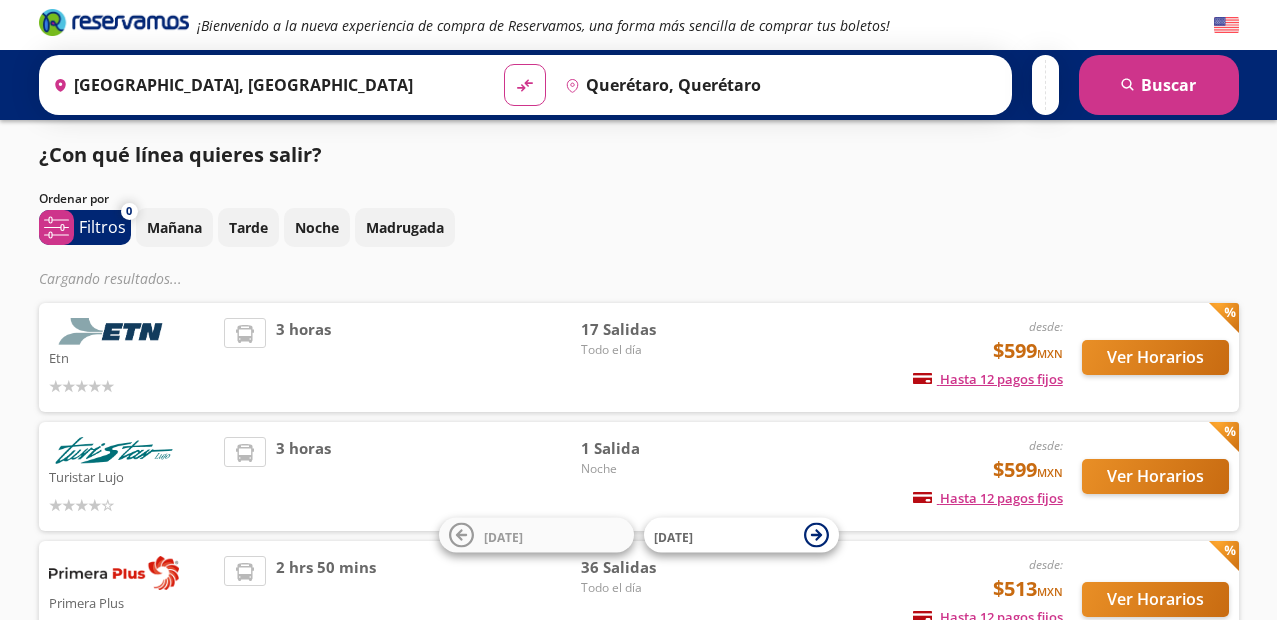scroll, scrollTop: 0, scrollLeft: 0, axis: both 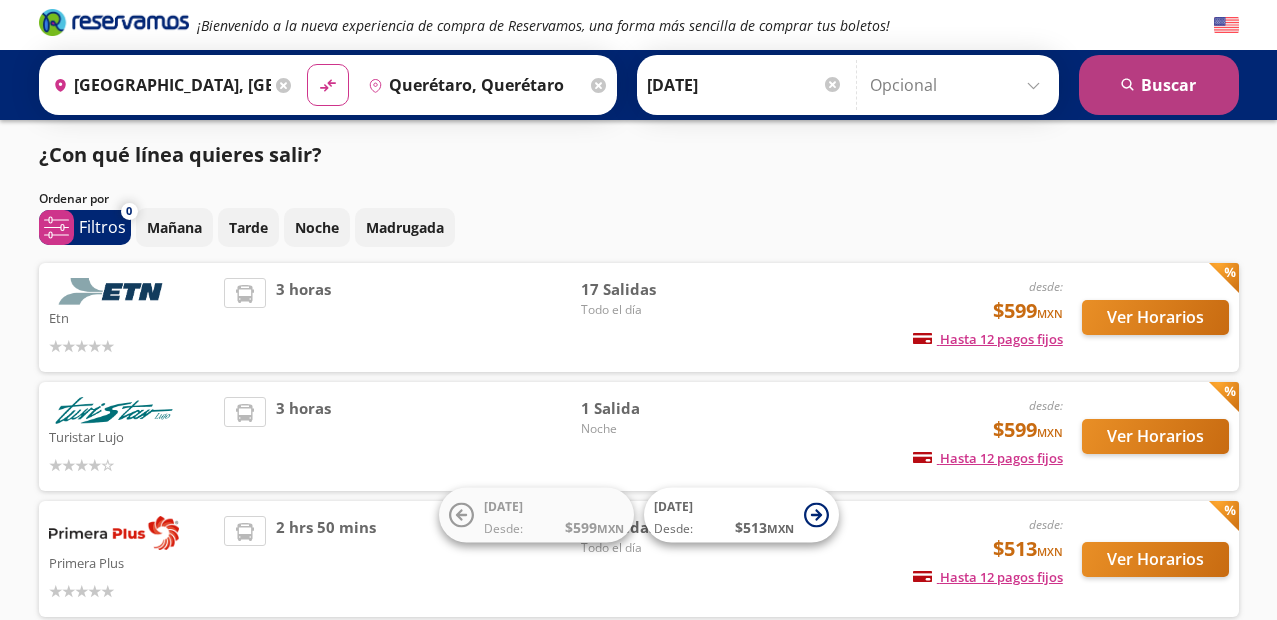 click on "search
[GEOGRAPHIC_DATA]" at bounding box center [1159, 85] 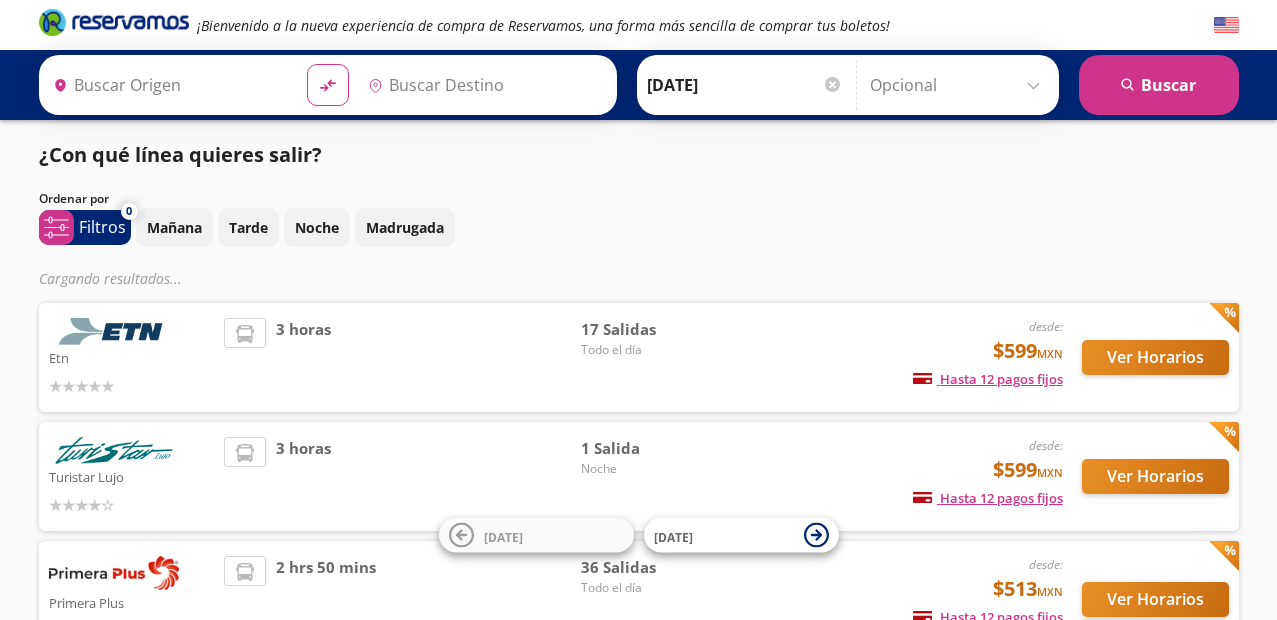 type on "[GEOGRAPHIC_DATA], [GEOGRAPHIC_DATA]" 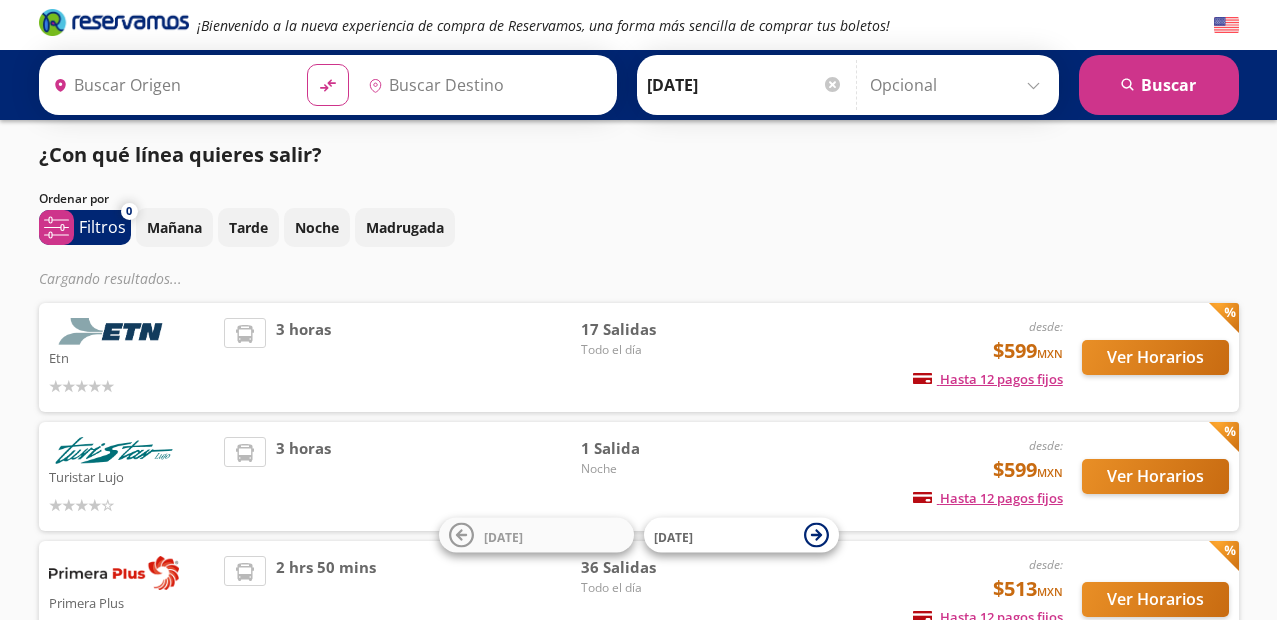 type on "Querétaro, Querétaro" 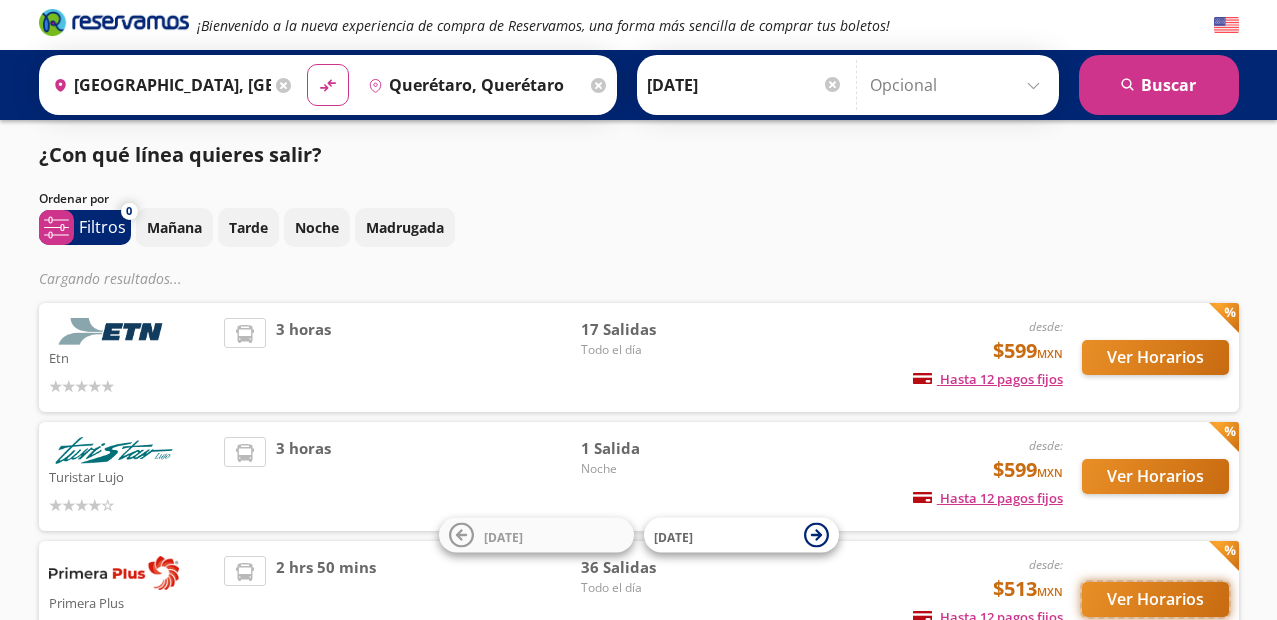 click on "Ver Horarios" at bounding box center [1155, 599] 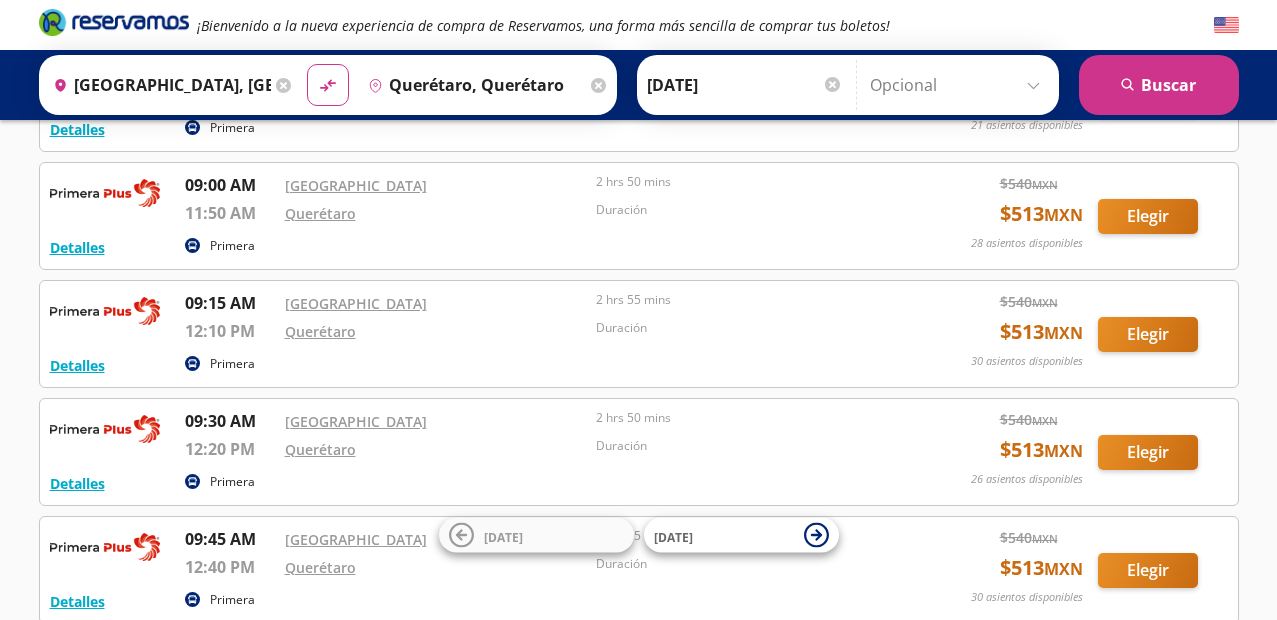 scroll, scrollTop: 1546, scrollLeft: 0, axis: vertical 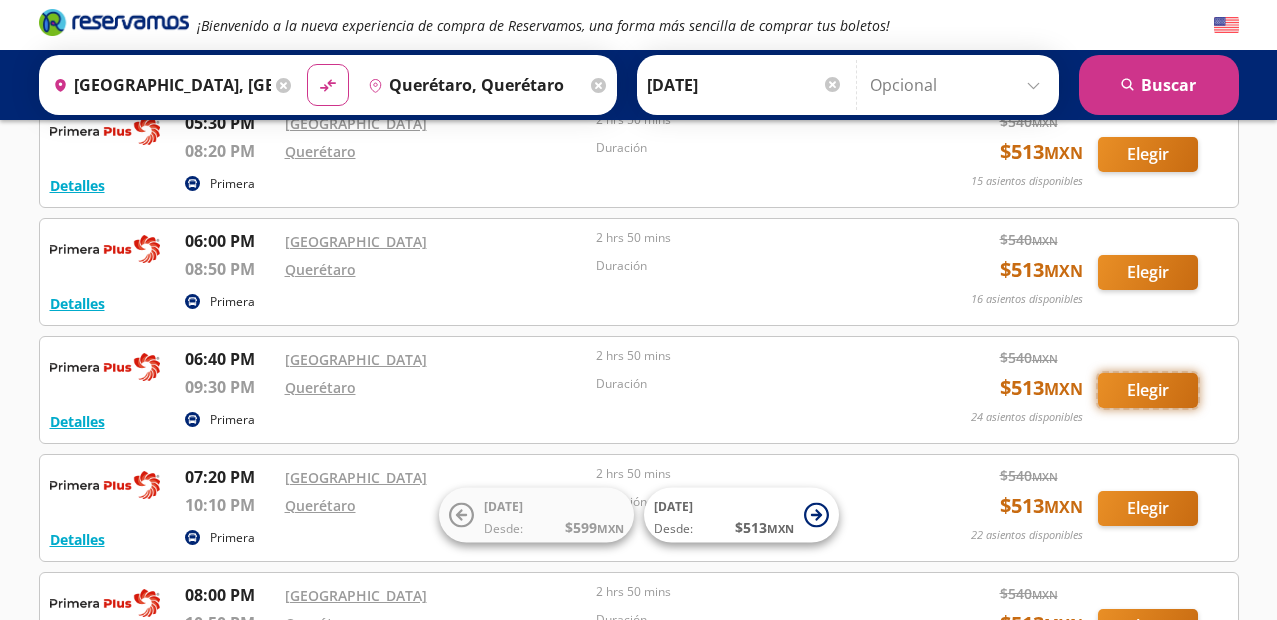 click on "Elegir" at bounding box center [1148, 390] 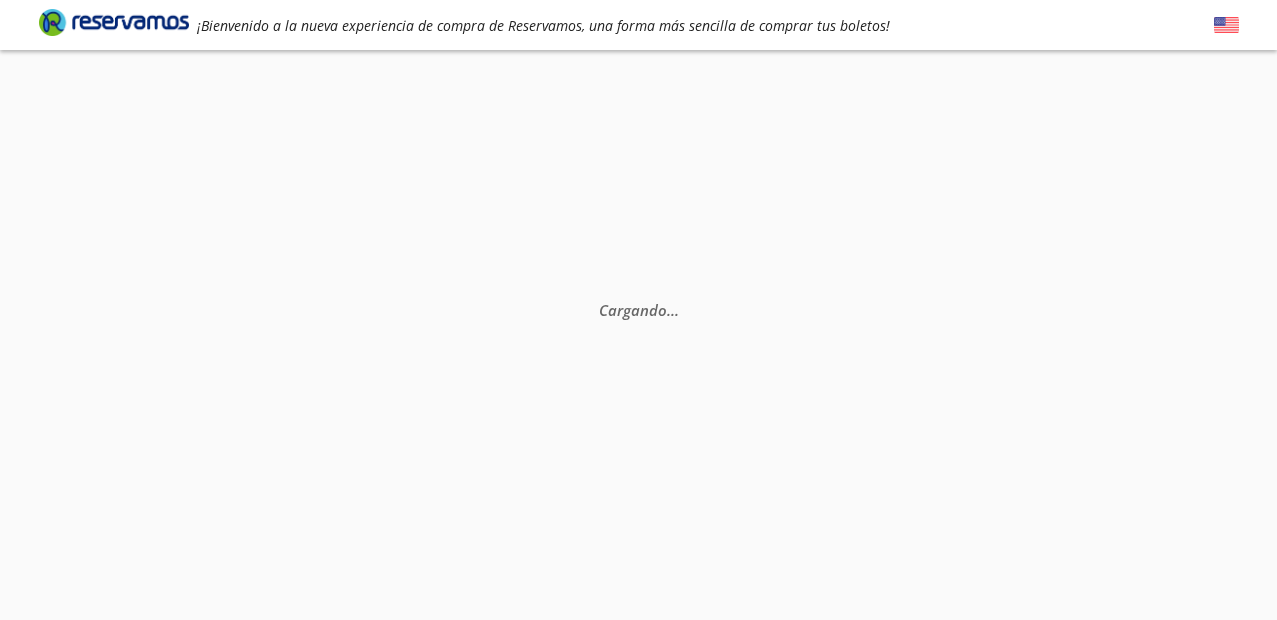 scroll, scrollTop: 0, scrollLeft: 0, axis: both 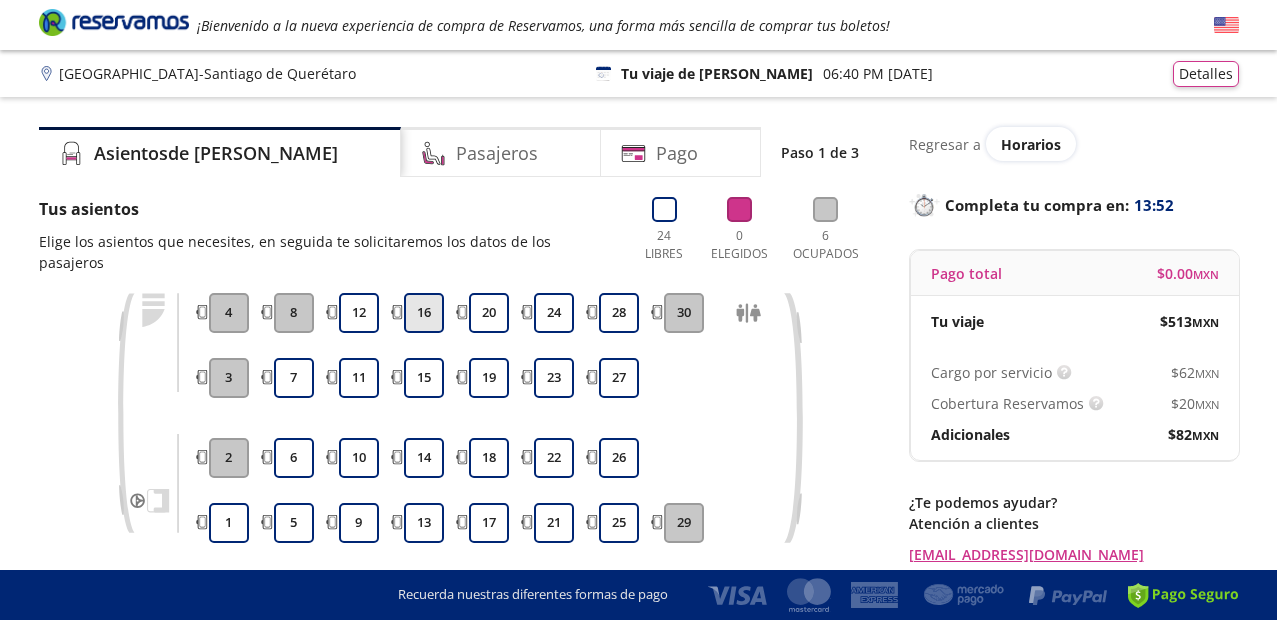 click on "16" at bounding box center (424, 313) 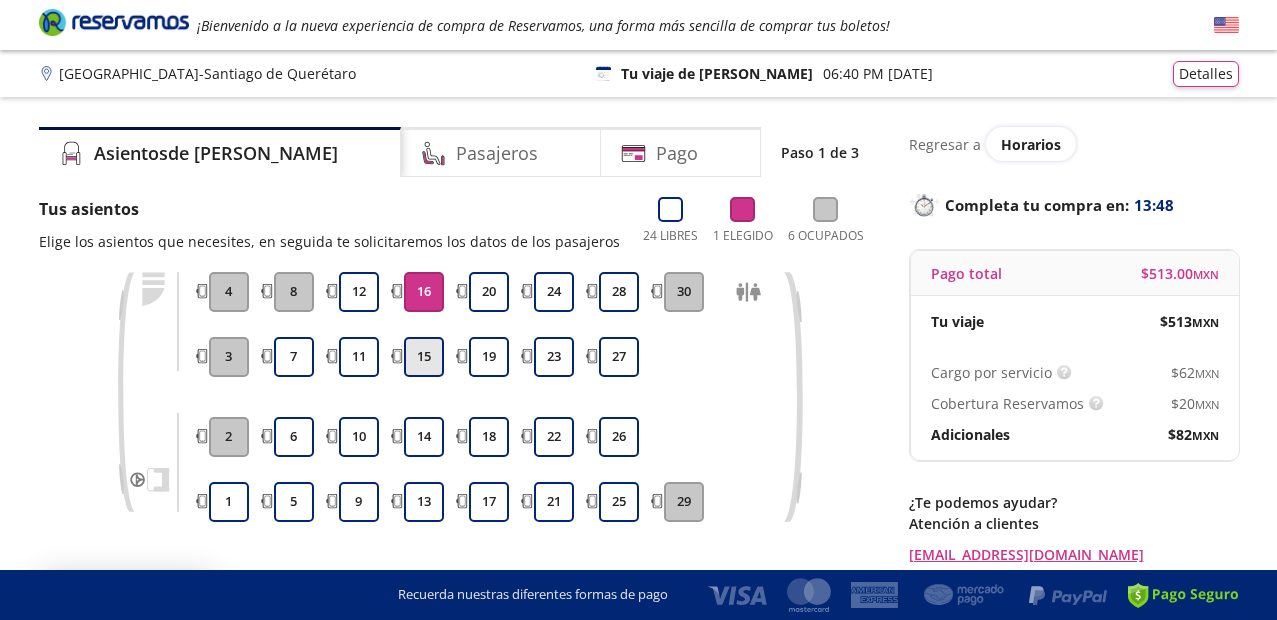 click on "15" at bounding box center [424, 357] 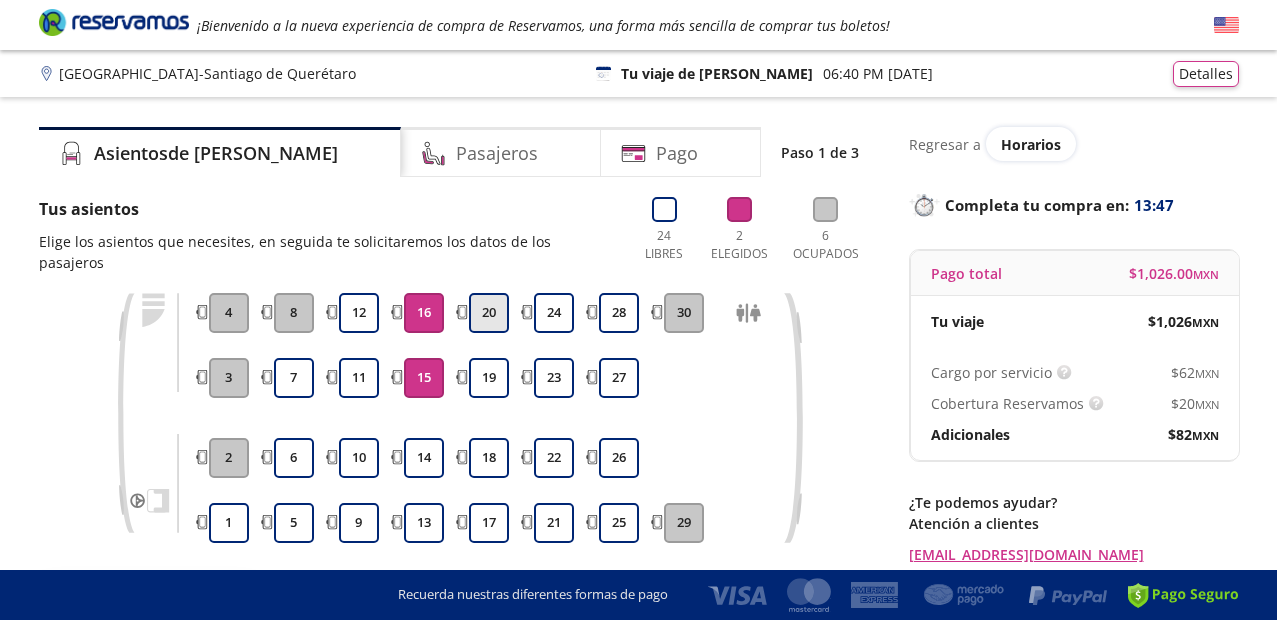 click on "20" at bounding box center (489, 313) 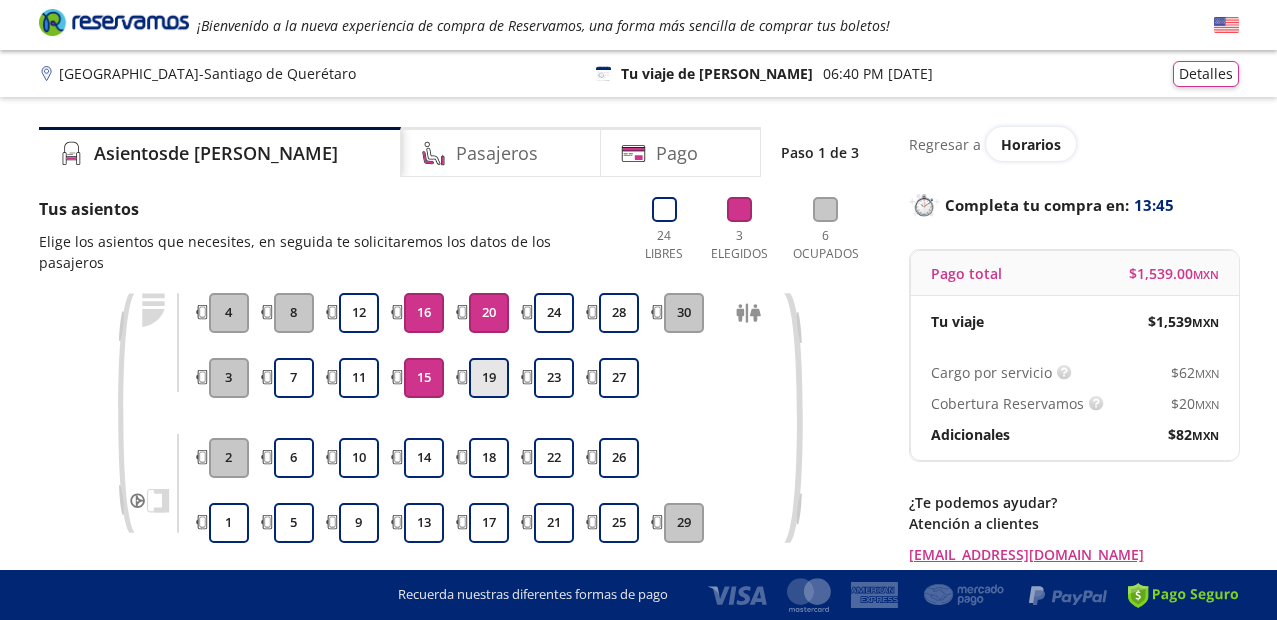click on "19" at bounding box center (489, 378) 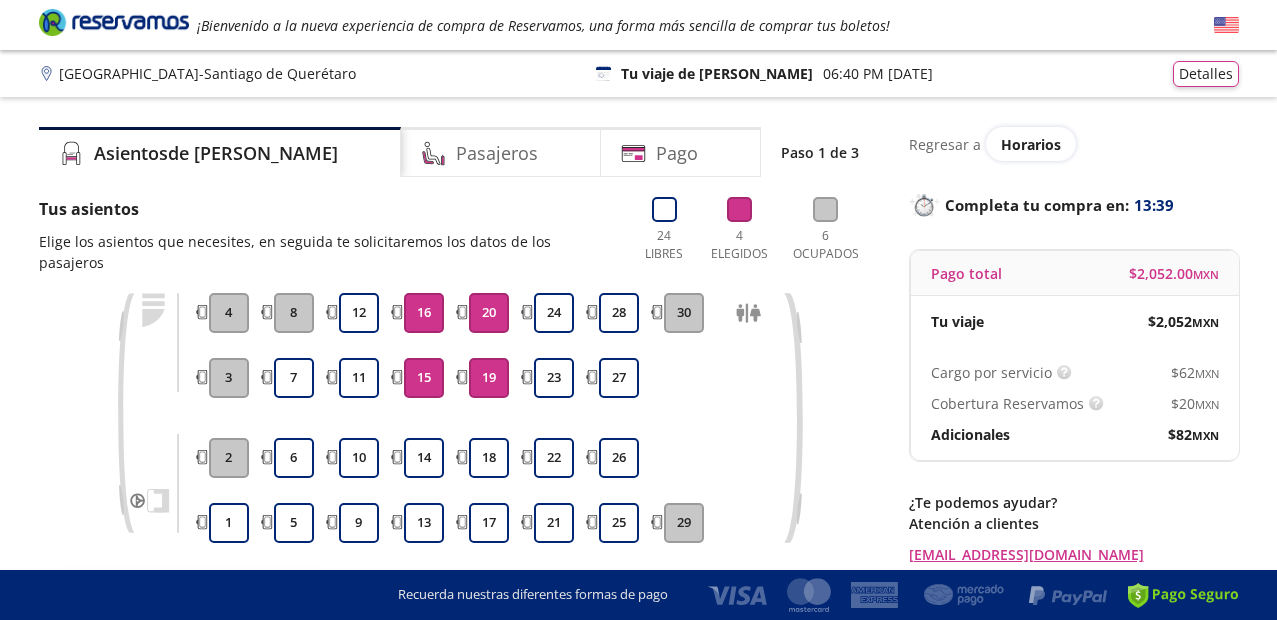 scroll, scrollTop: 168, scrollLeft: 0, axis: vertical 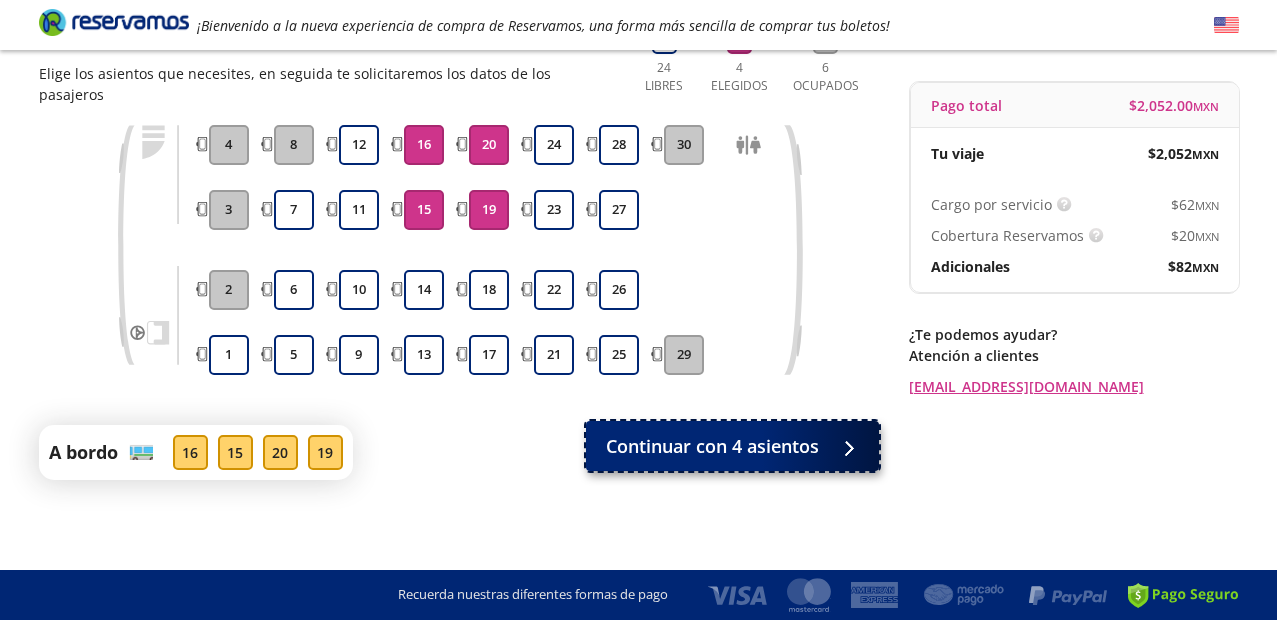 click at bounding box center [844, 446] 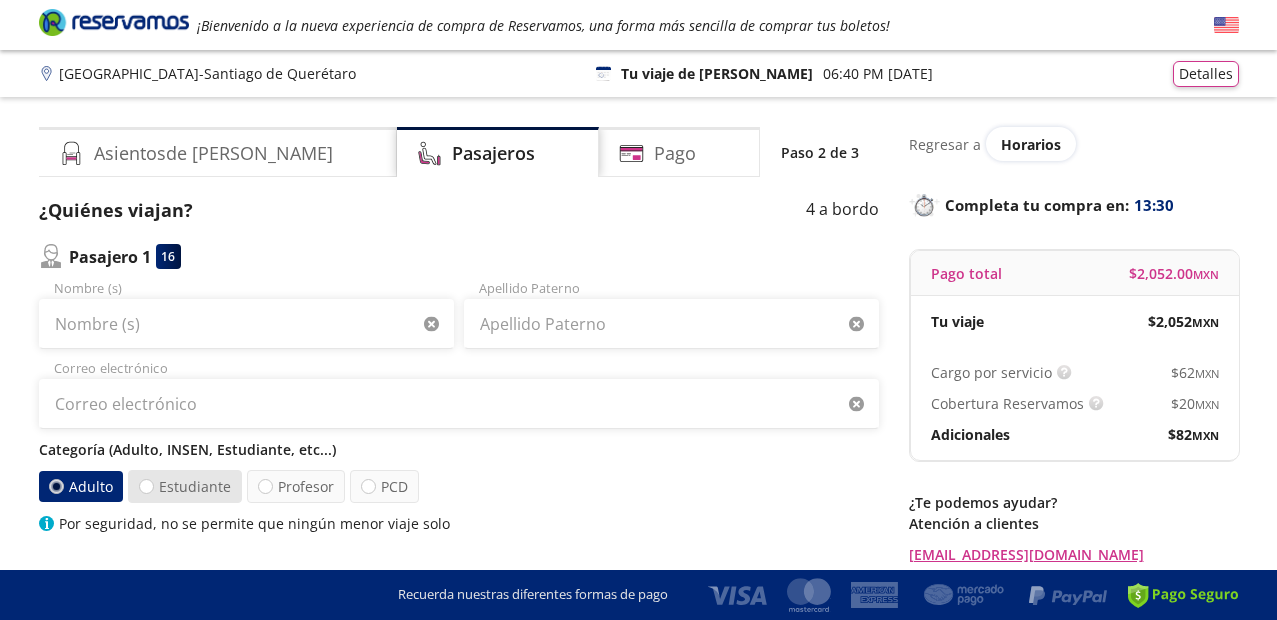 click on "Estudiante" at bounding box center [185, 486] 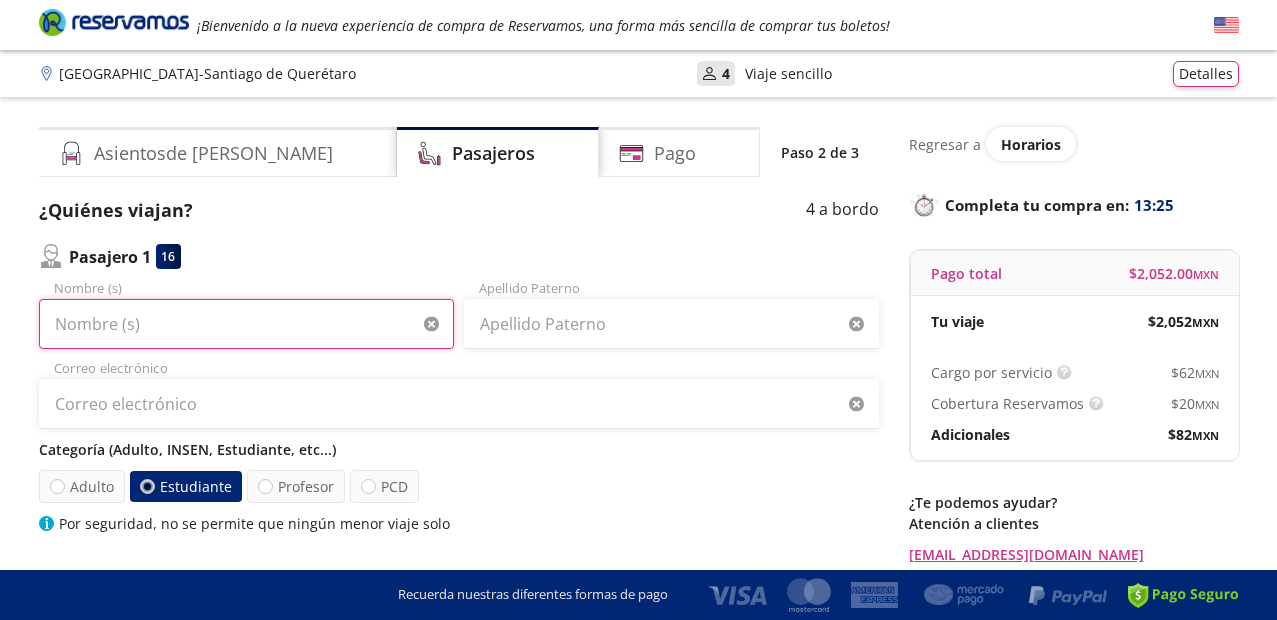click on "Nombre (s)" at bounding box center [246, 324] 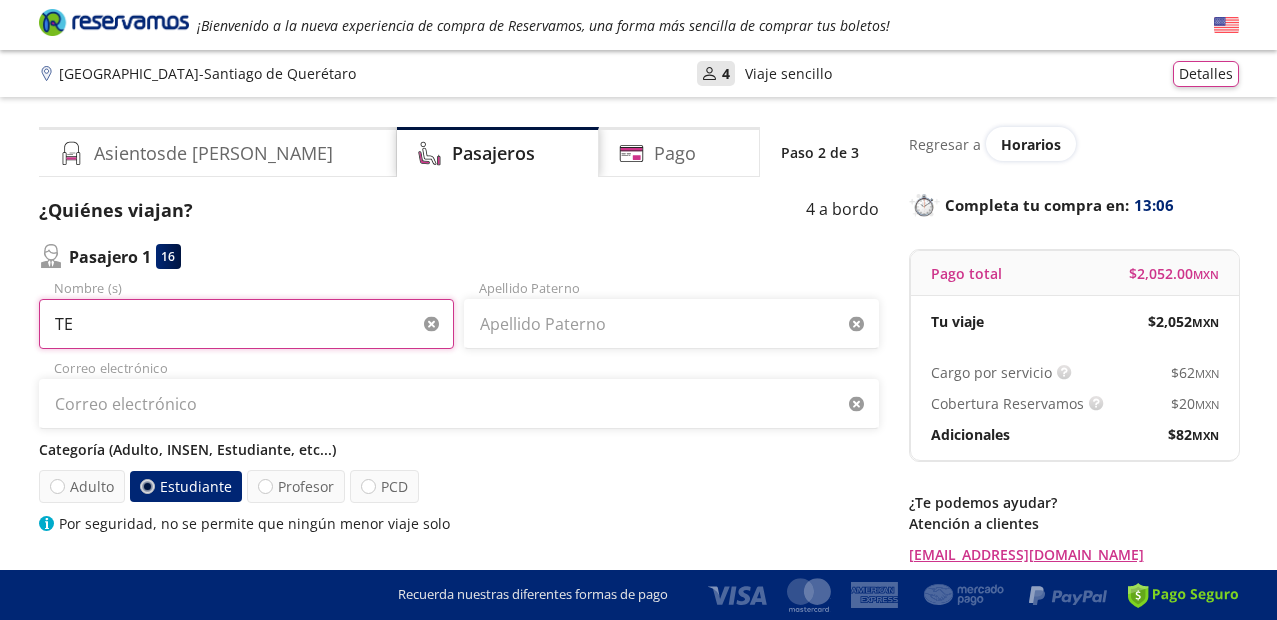type on "T" 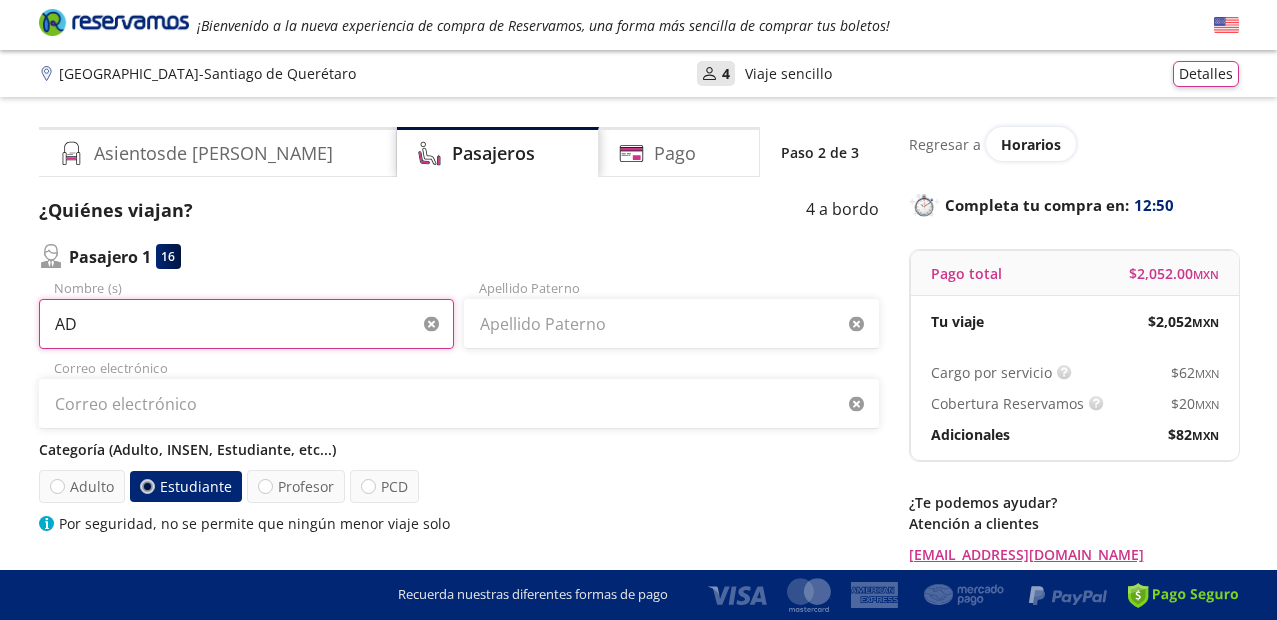 type on "A" 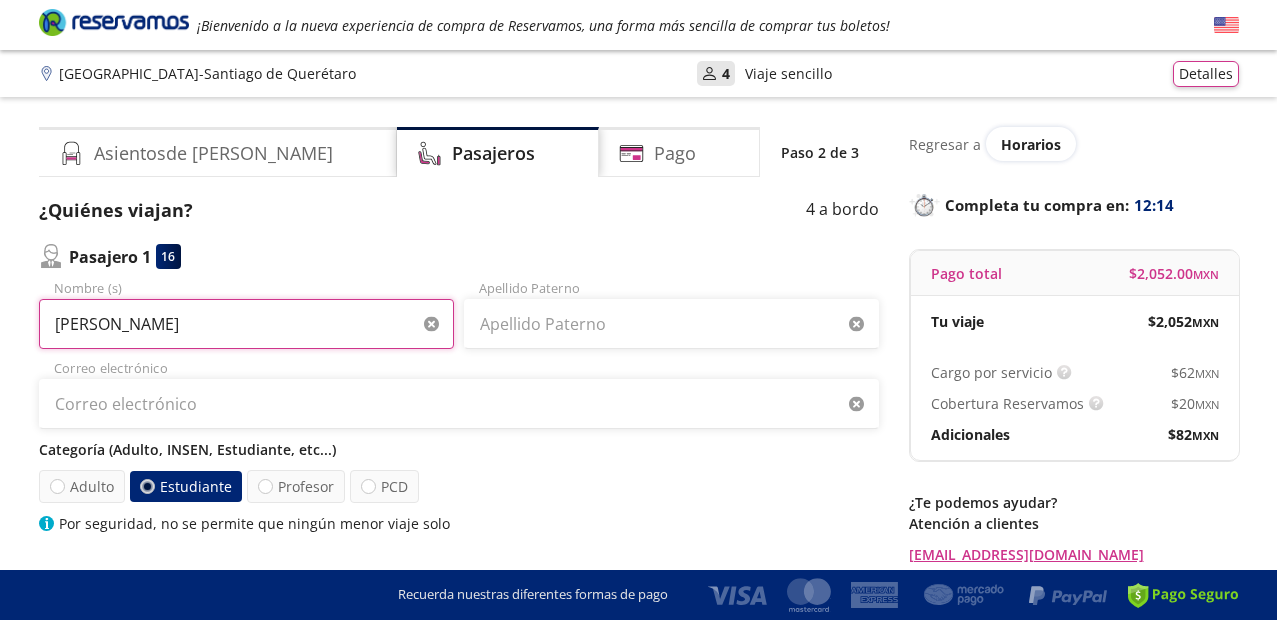 type on "[PERSON_NAME]" 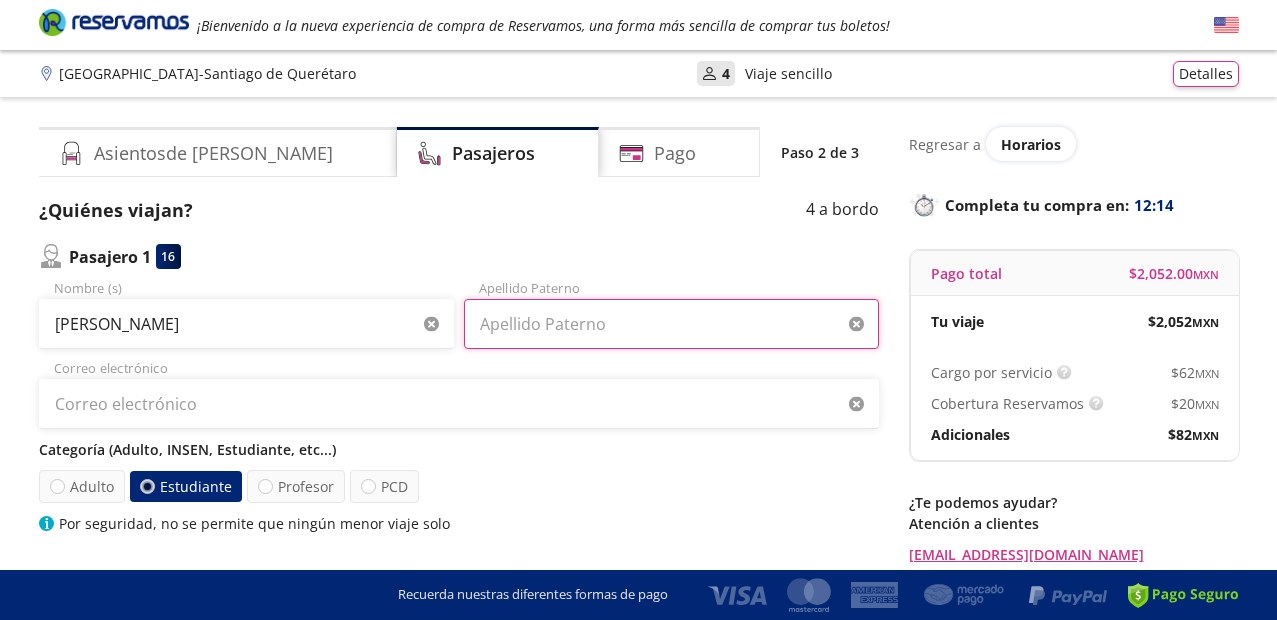 click on "Apellido Paterno" at bounding box center (671, 324) 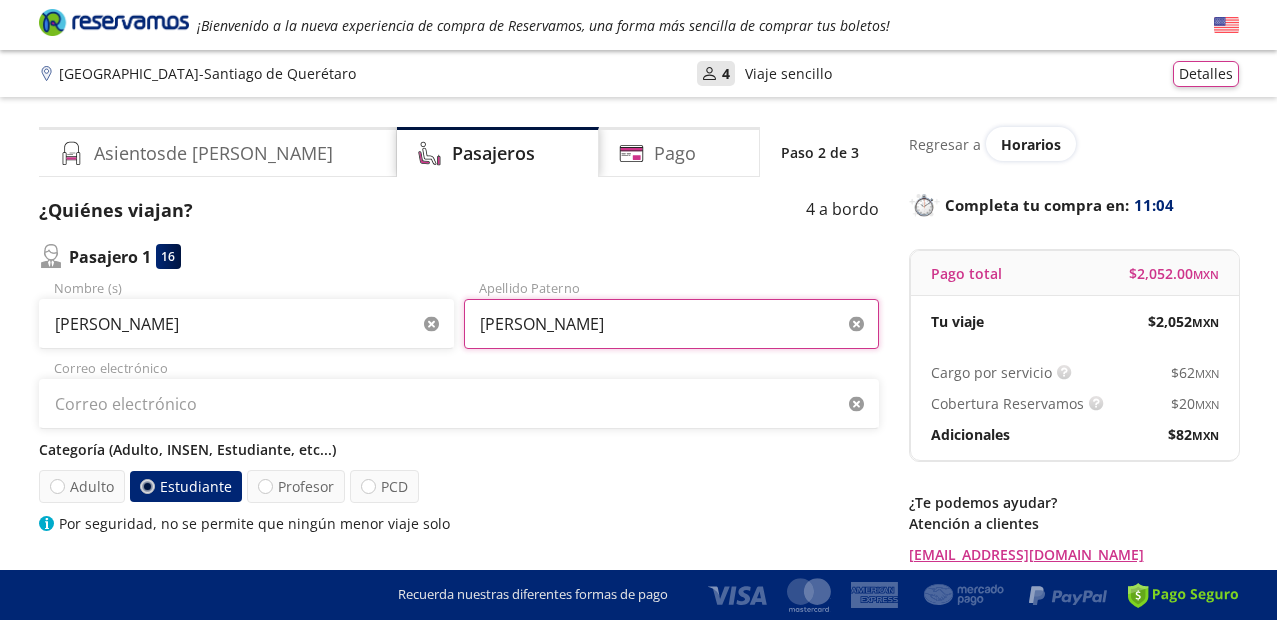 type on "[PERSON_NAME]" 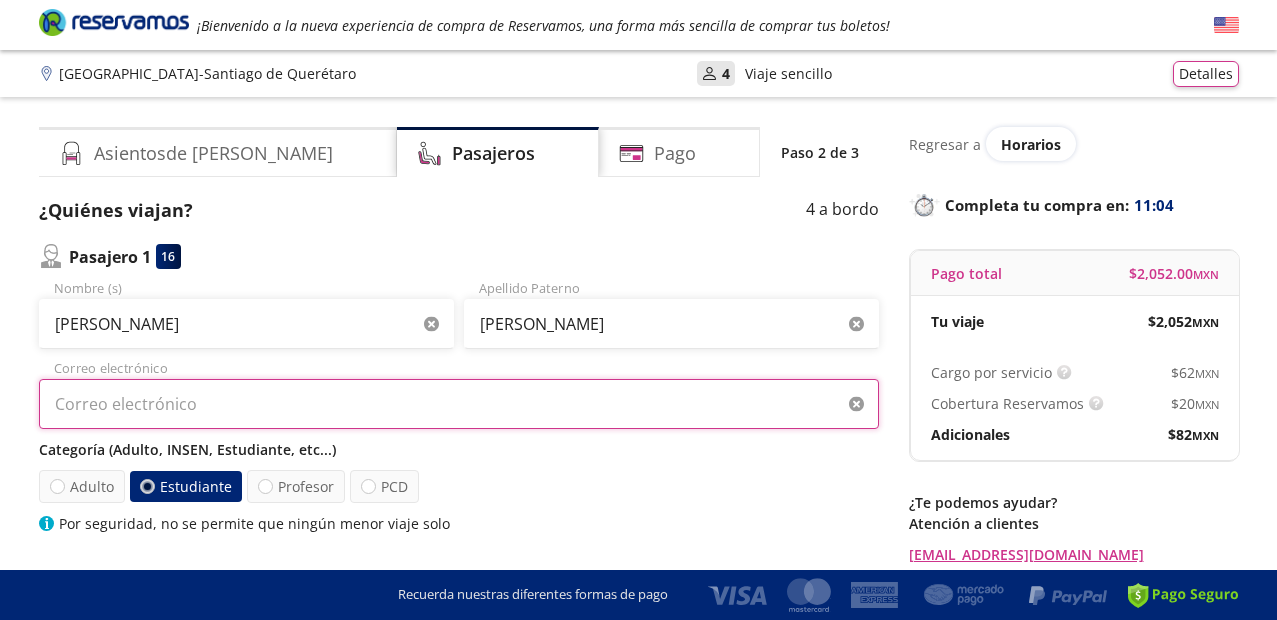 click on "Correo electrónico" at bounding box center [459, 404] 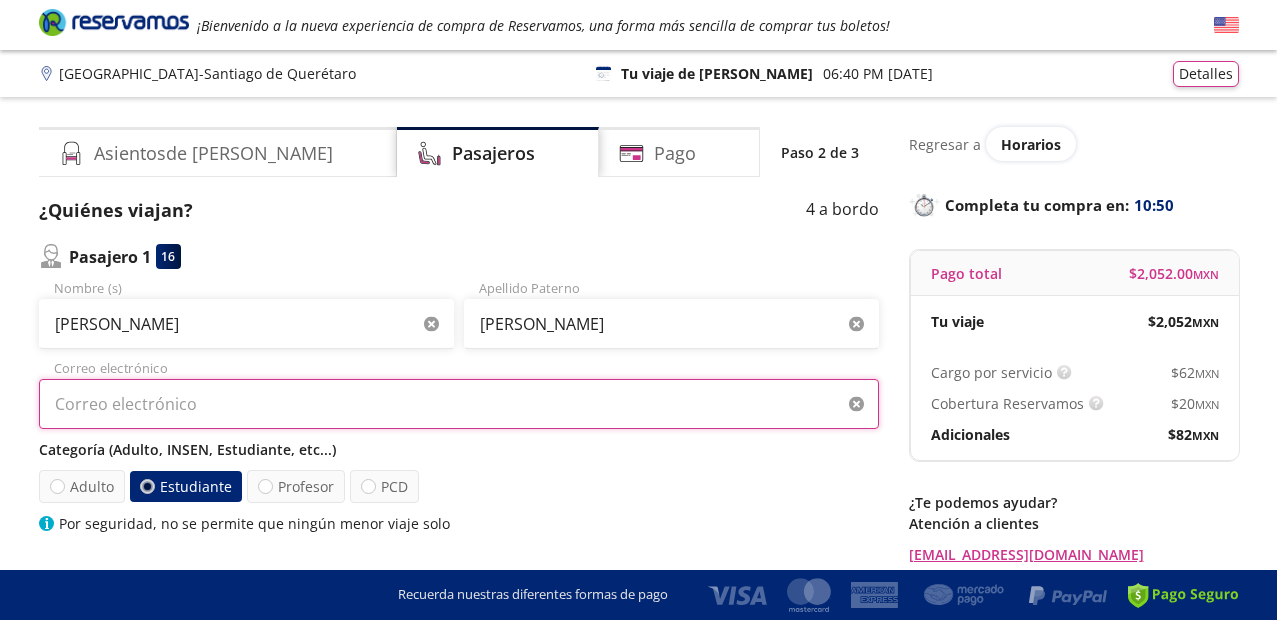 type on "[EMAIL_ADDRESS][DOMAIN_NAME]" 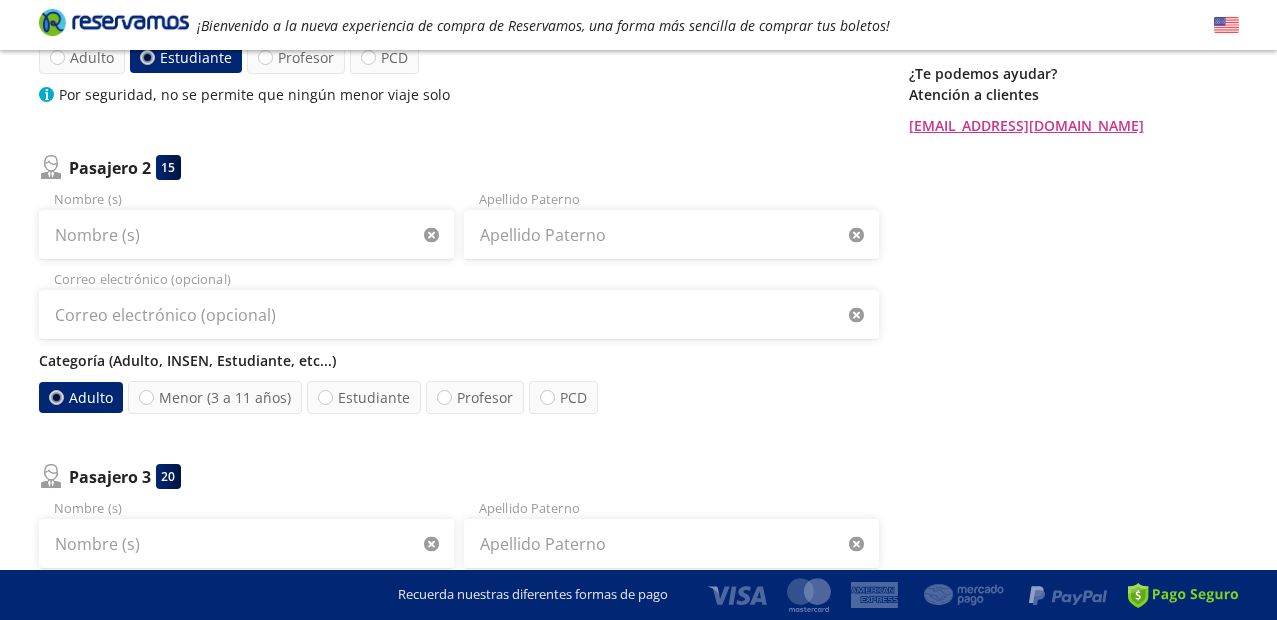 scroll, scrollTop: 441, scrollLeft: 0, axis: vertical 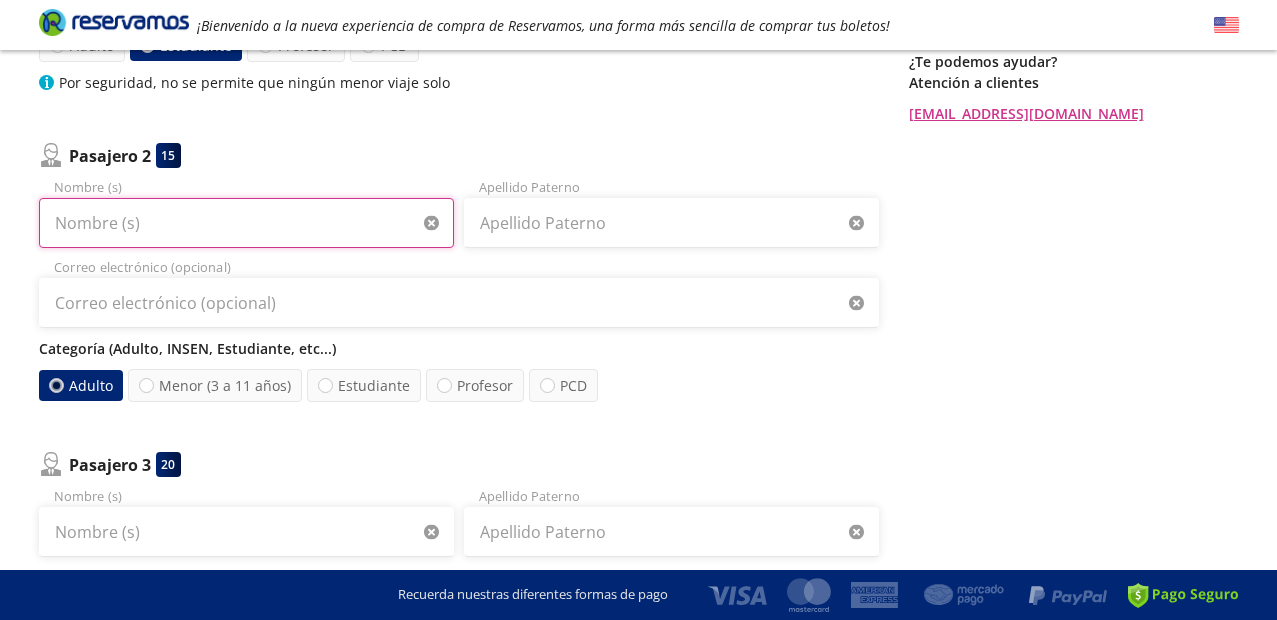 click on "Nombre (s)" at bounding box center (246, 223) 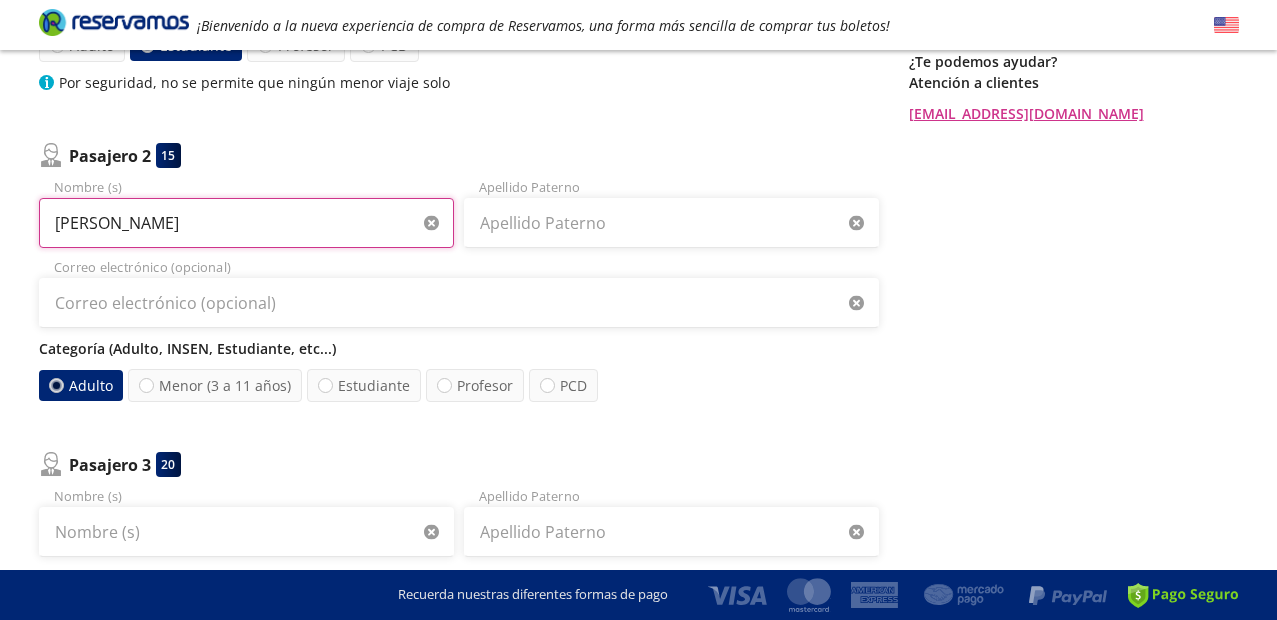 type on "[PERSON_NAME]" 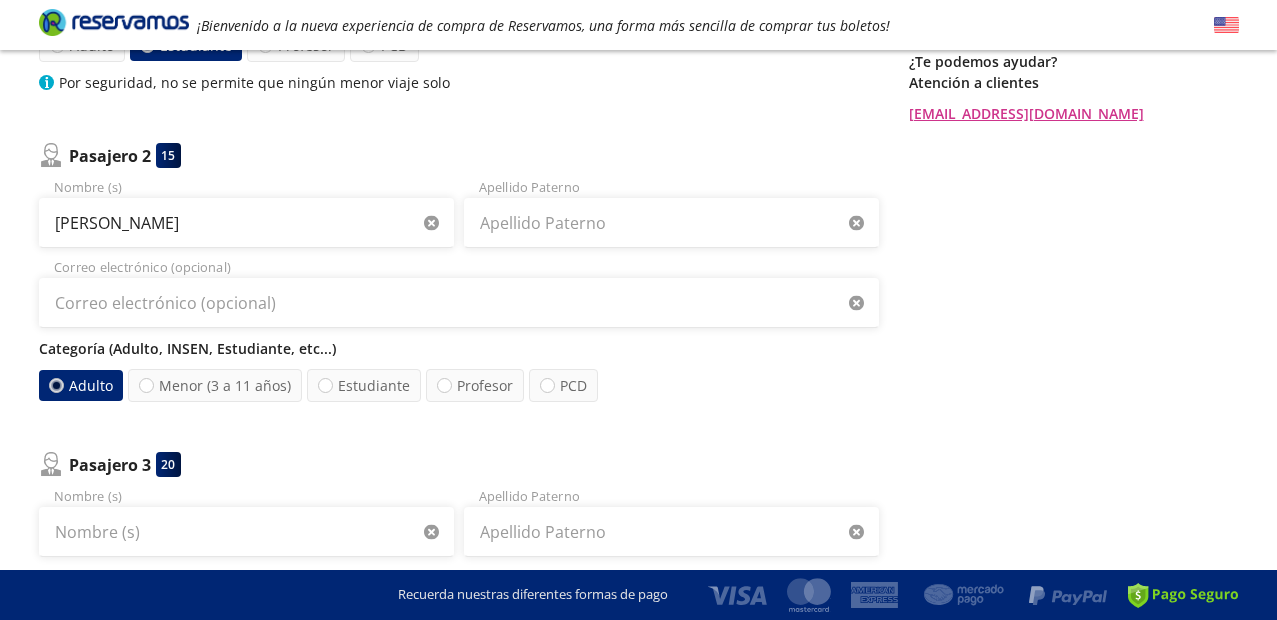 type 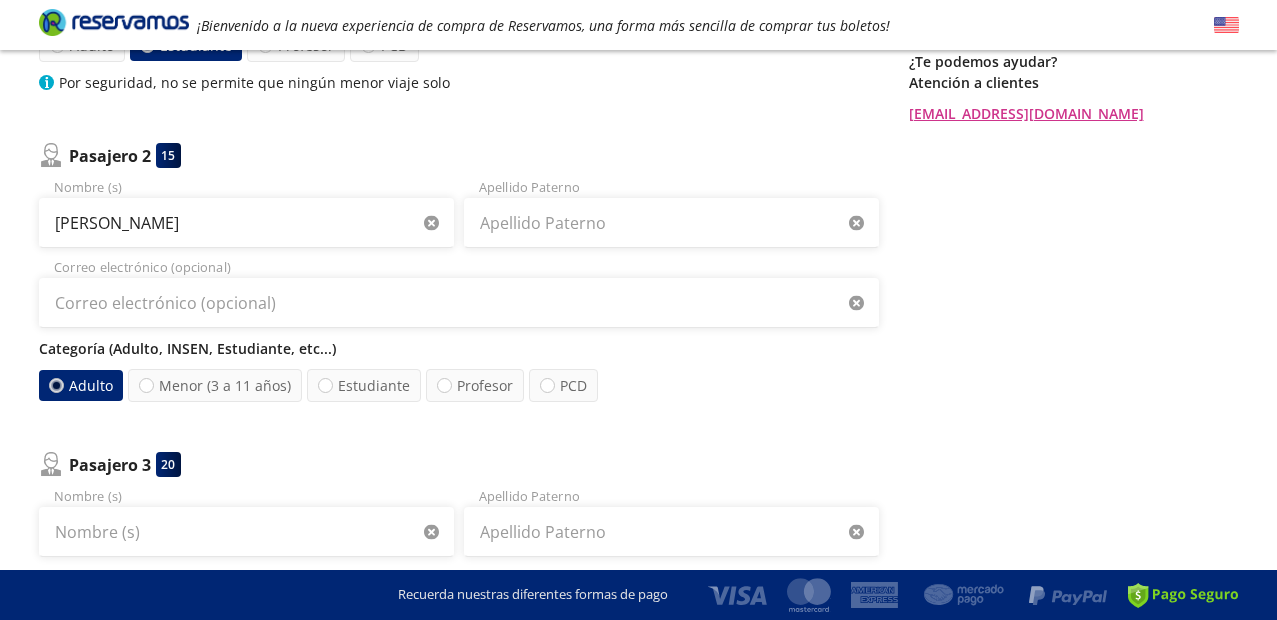 click at bounding box center (431, 223) 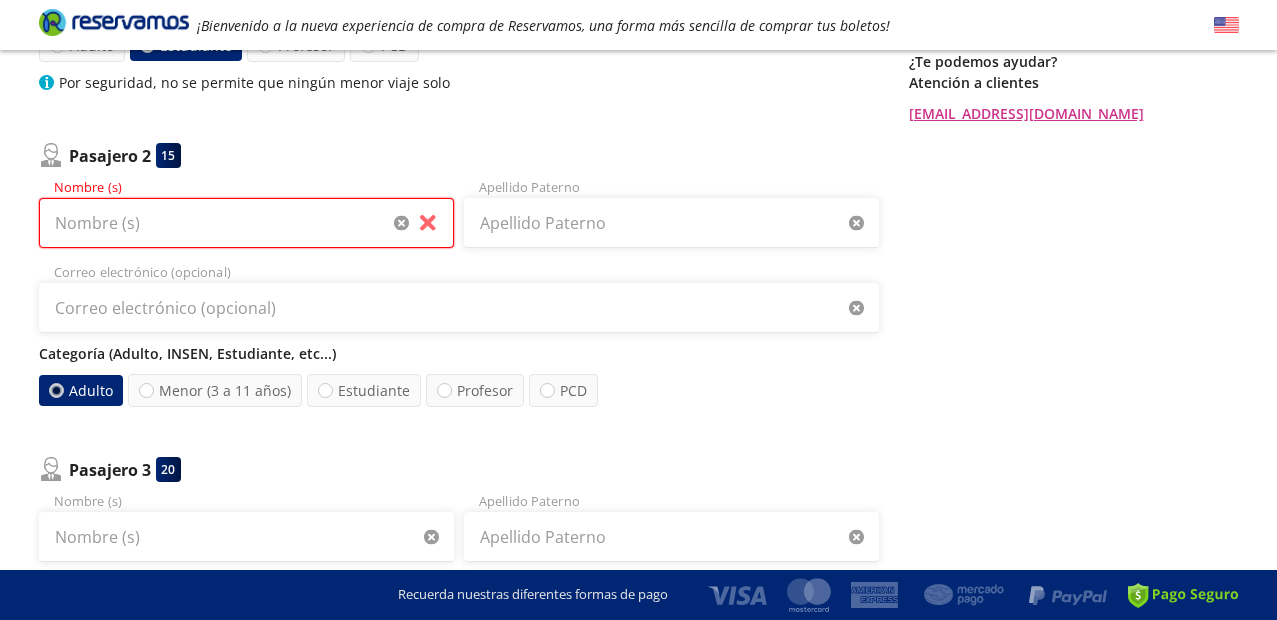 click on "Nombre (s)" at bounding box center (246, 223) 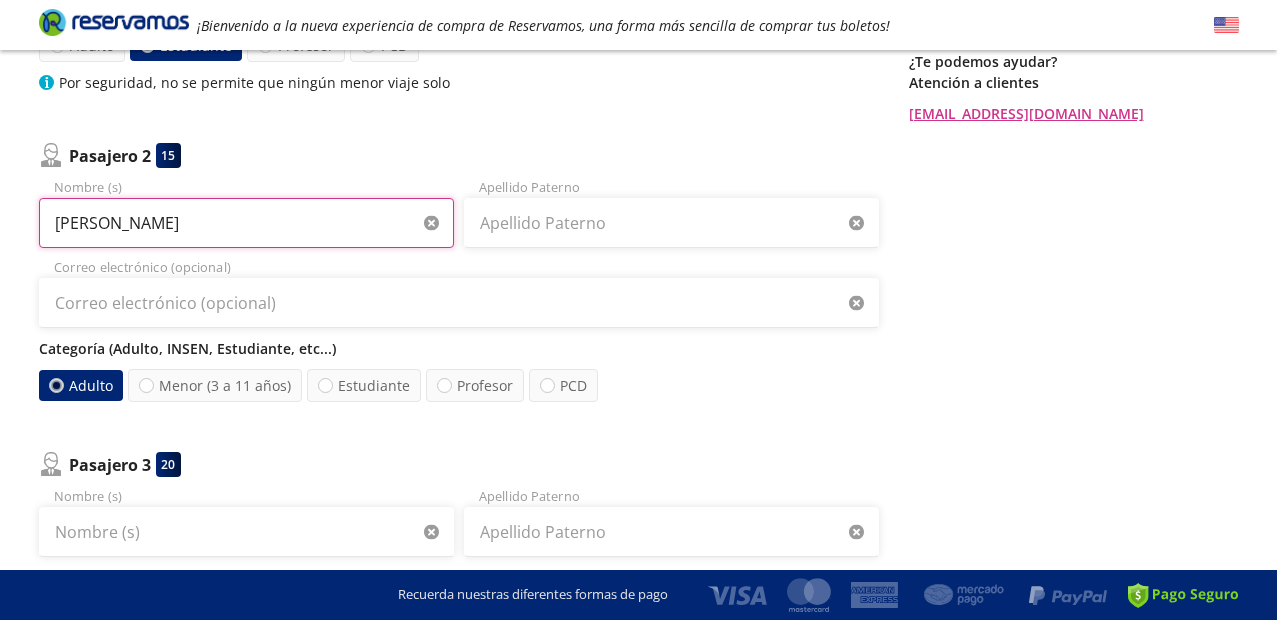 type on "[PERSON_NAME]" 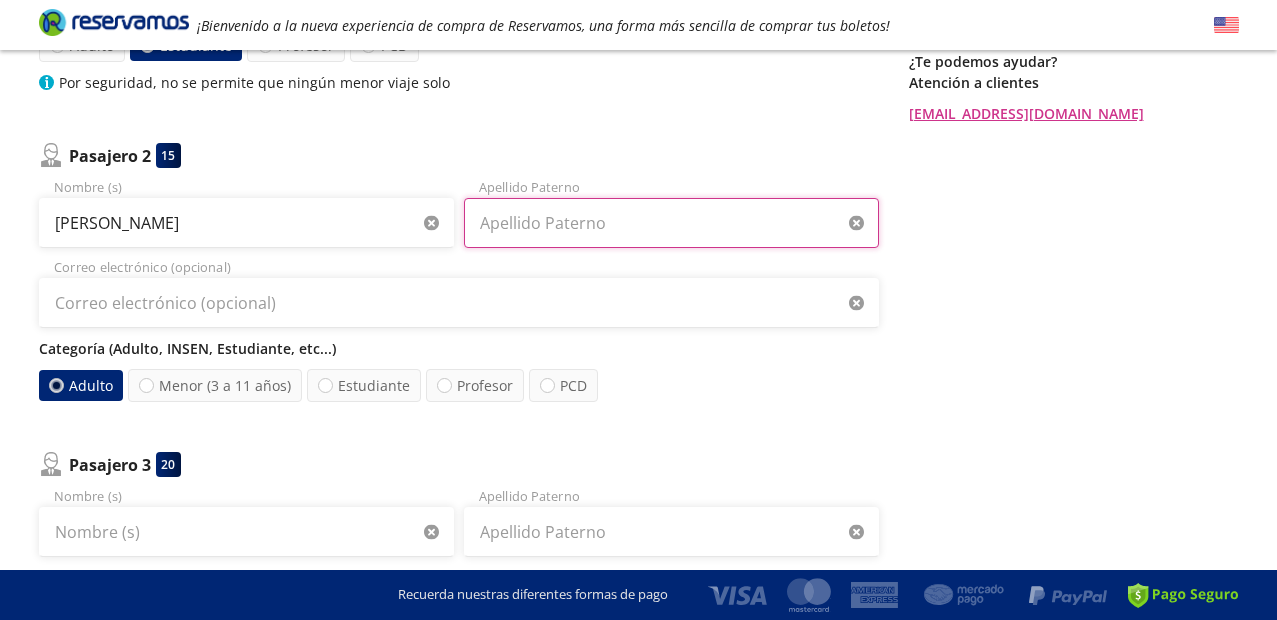 click on "Apellido Paterno" at bounding box center (671, 223) 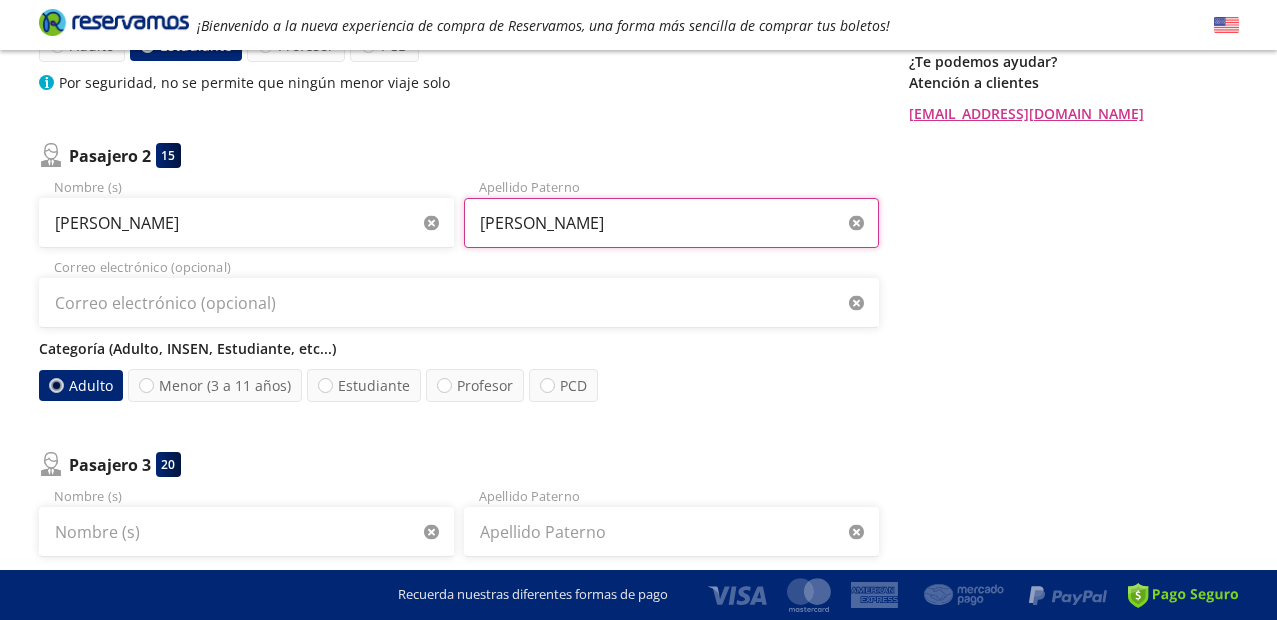 type on "[PERSON_NAME]" 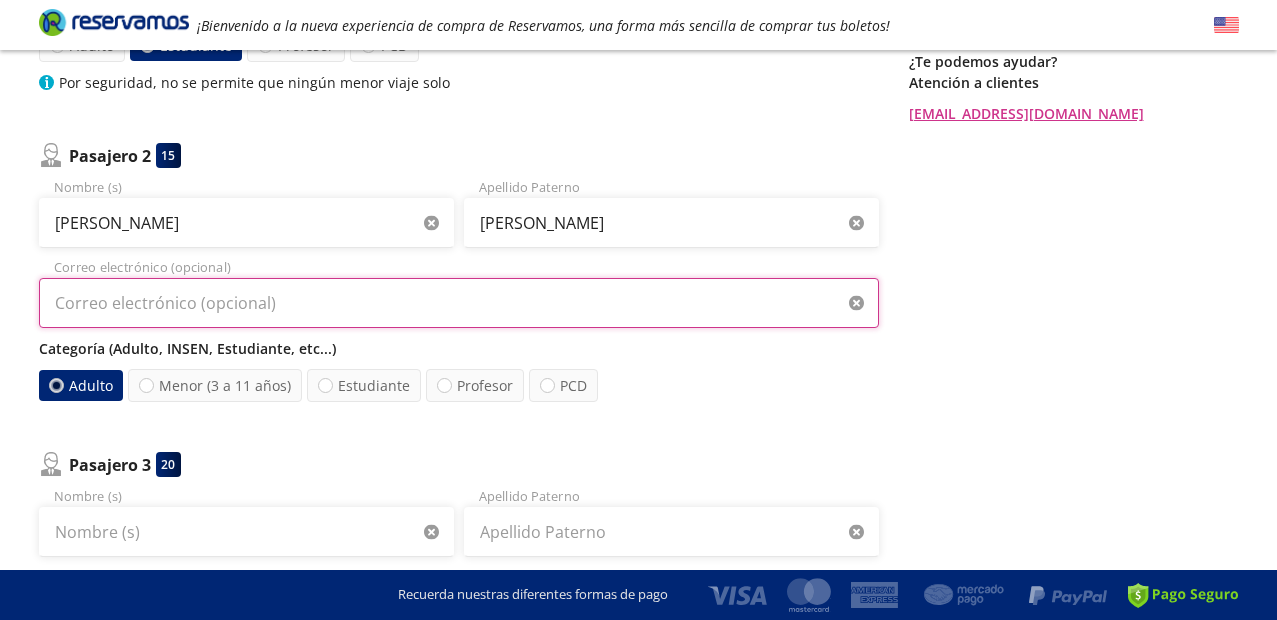 click on "Correo electrónico (opcional)" at bounding box center [459, 303] 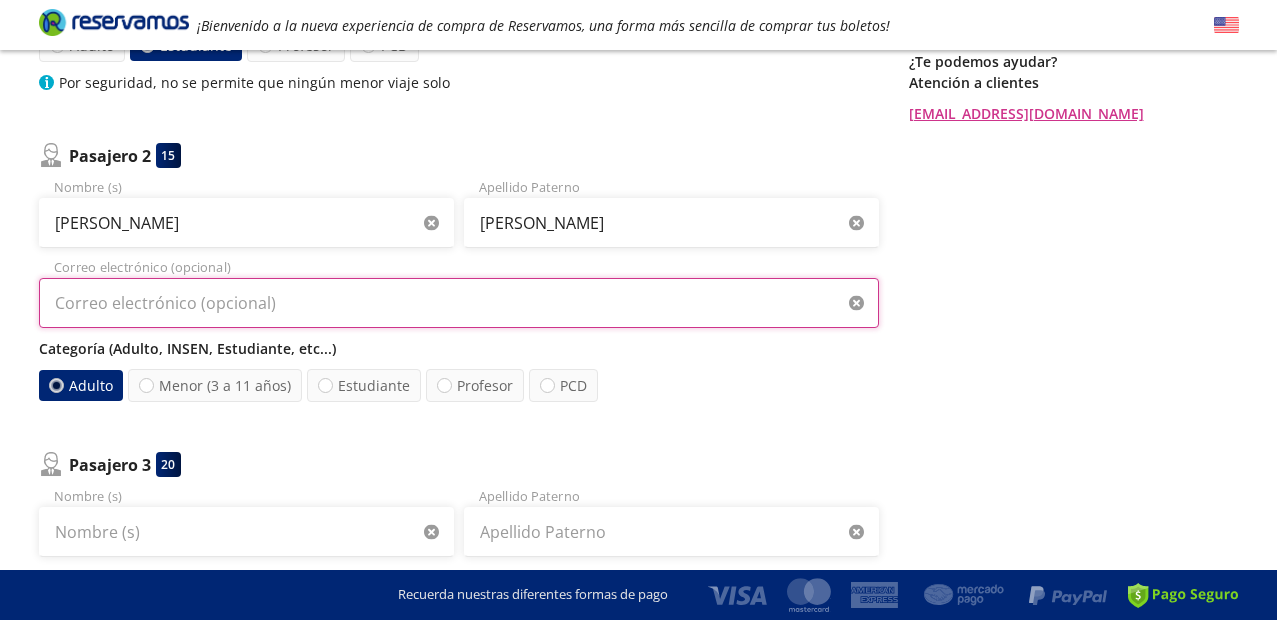 type on "[EMAIL_ADDRESS][DOMAIN_NAME]" 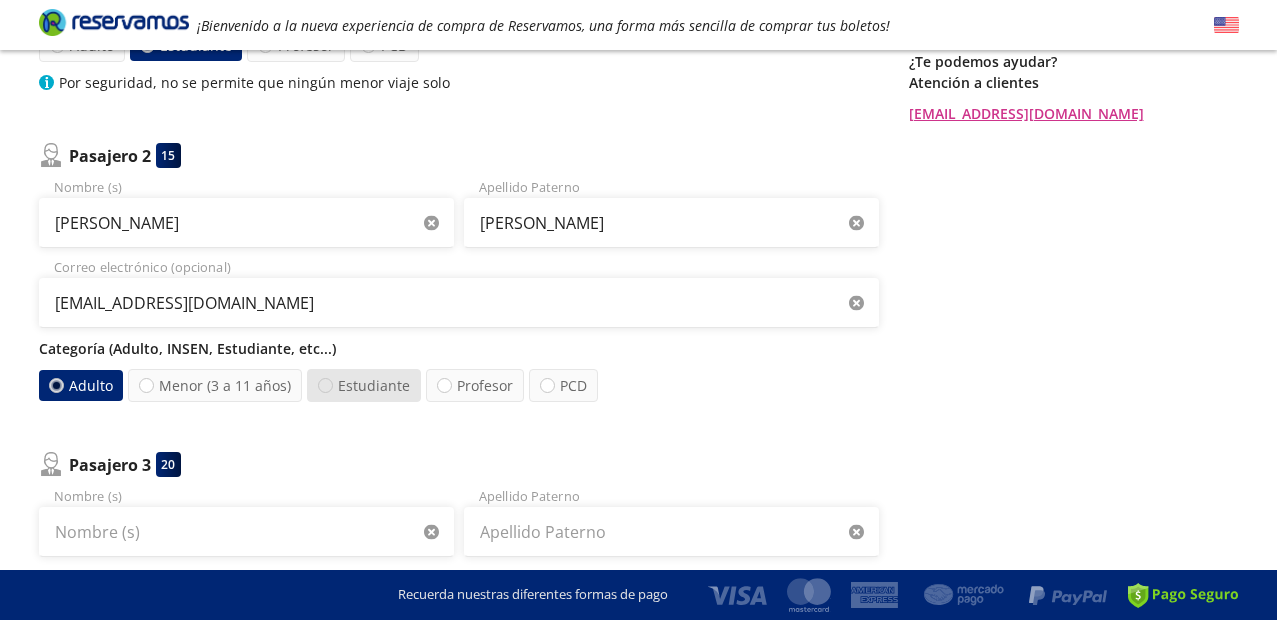 click at bounding box center (325, 385) 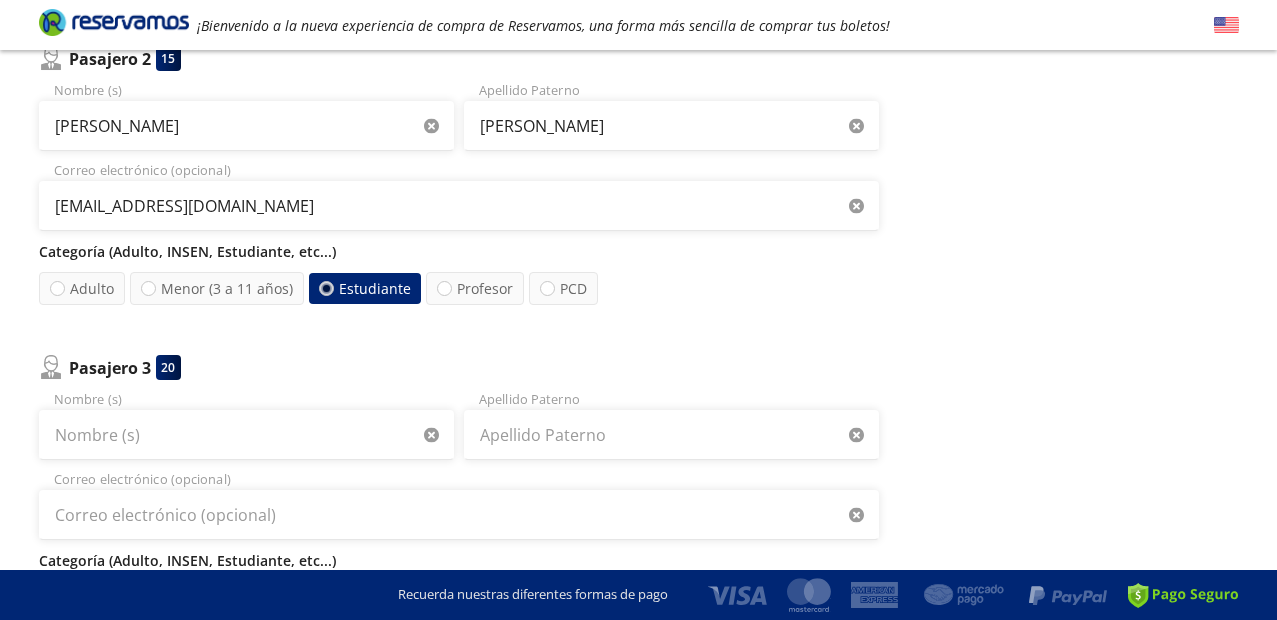 scroll, scrollTop: 588, scrollLeft: 0, axis: vertical 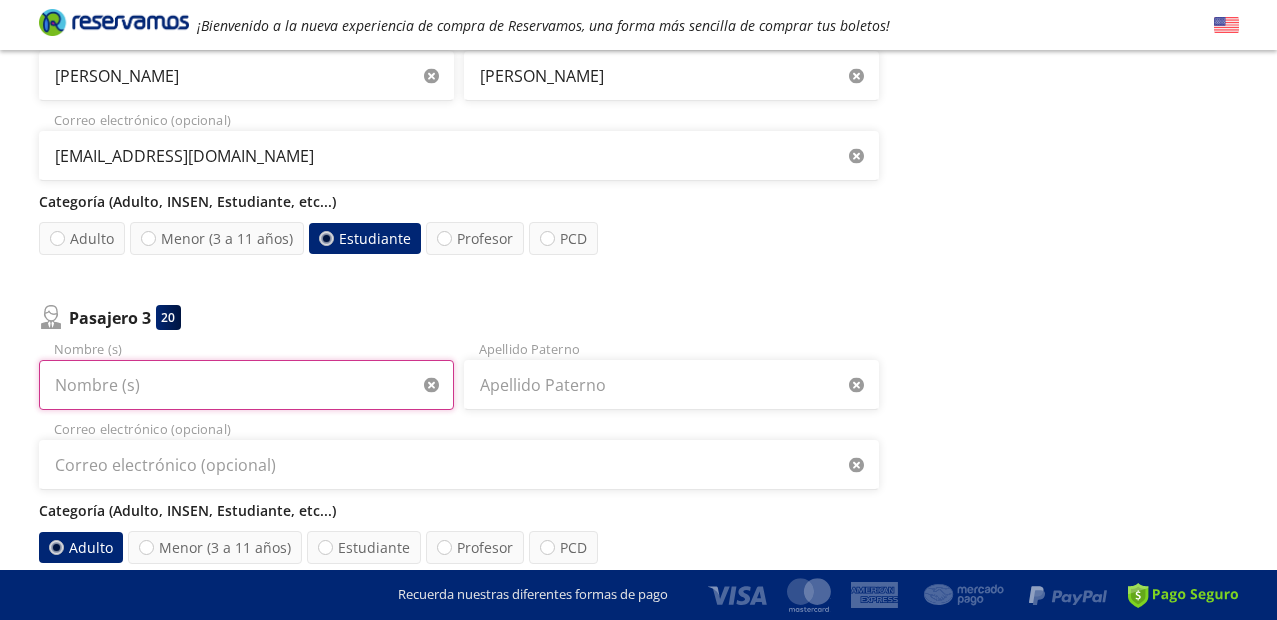 click on "Nombre (s)" at bounding box center (246, 385) 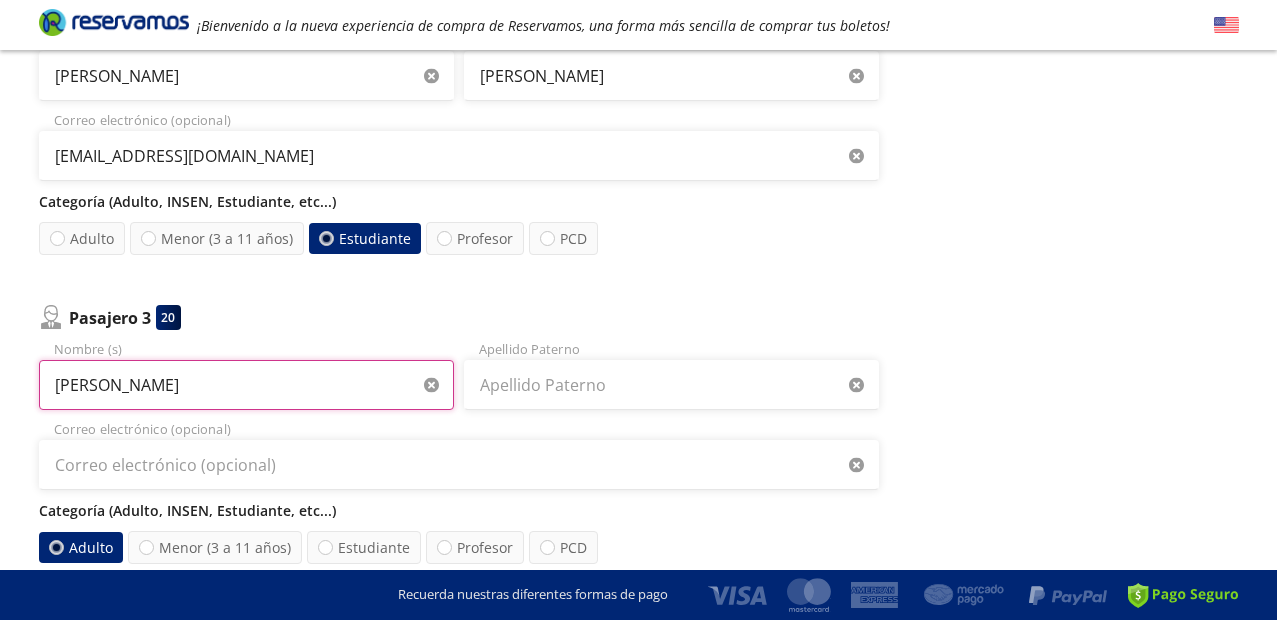 type on "[PERSON_NAME]" 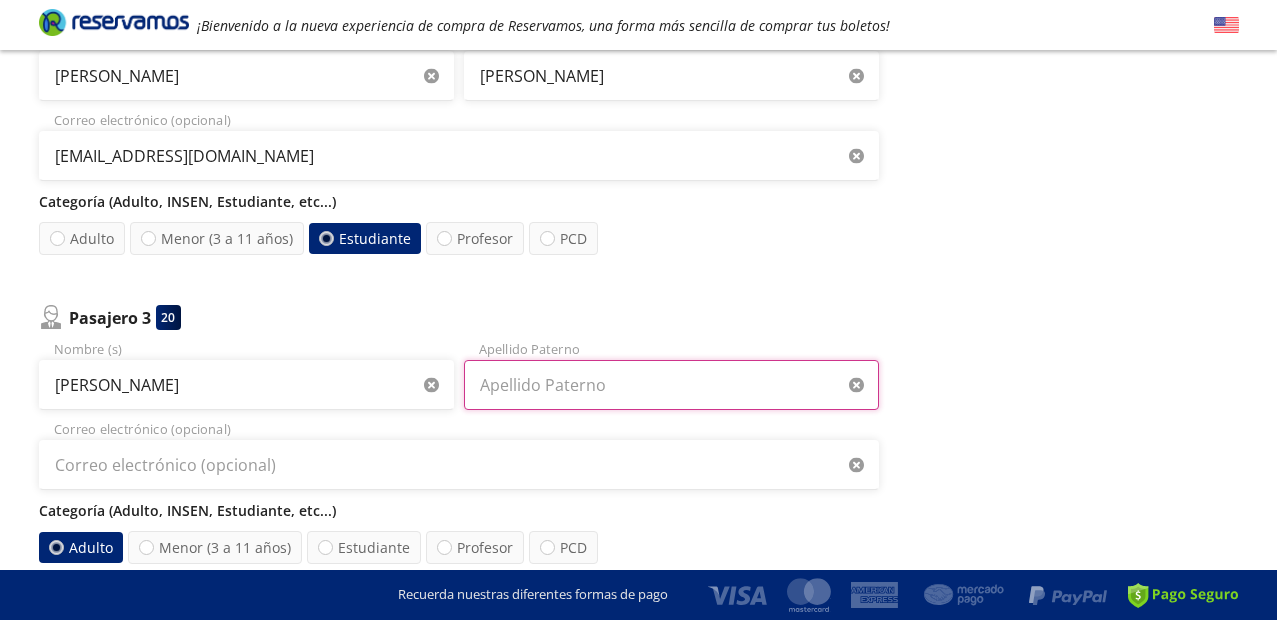 click on "Apellido Paterno" at bounding box center [671, 385] 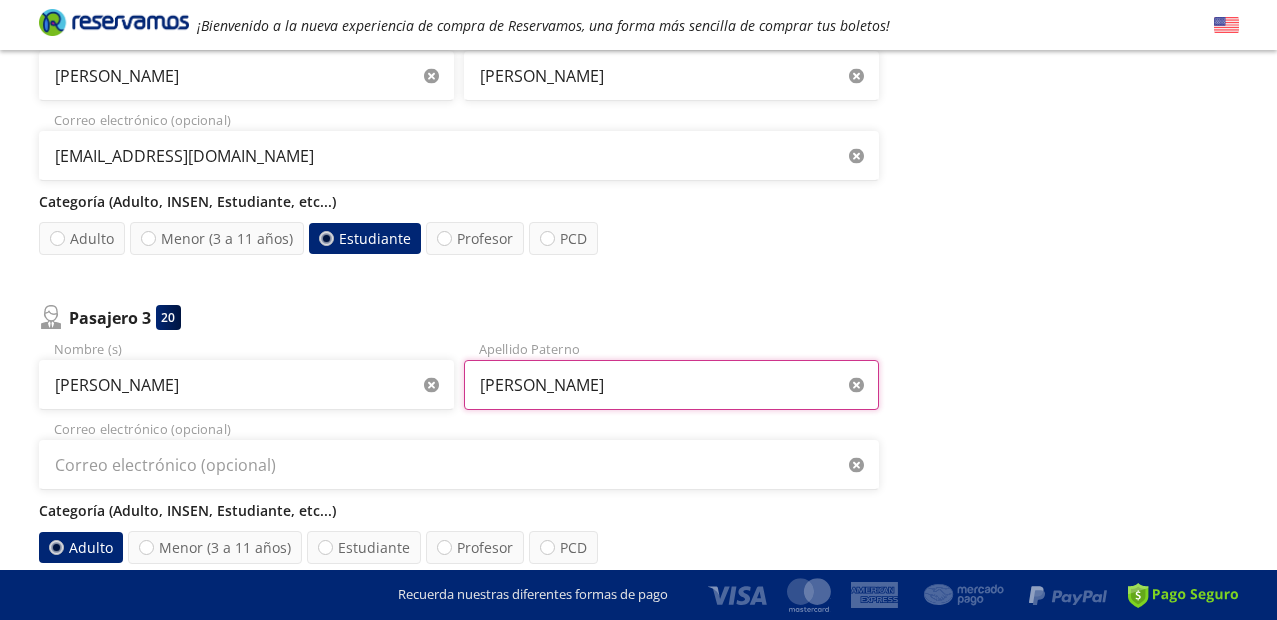 type on "[PERSON_NAME]" 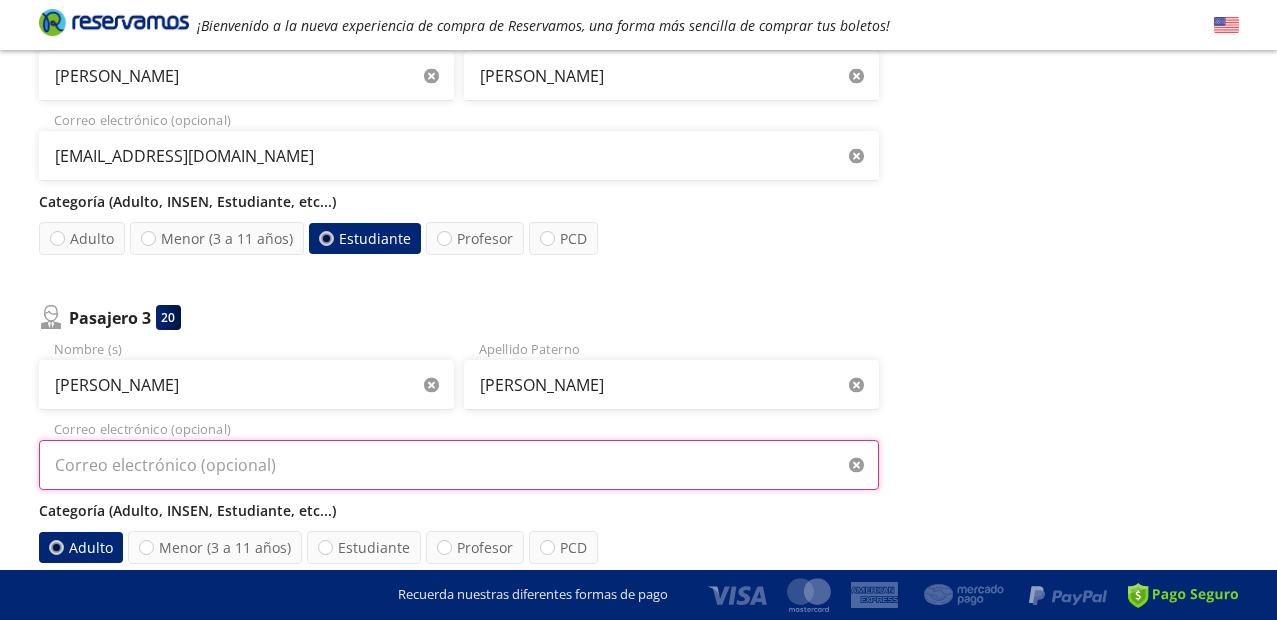 click on "Correo electrónico (opcional)" at bounding box center (459, 465) 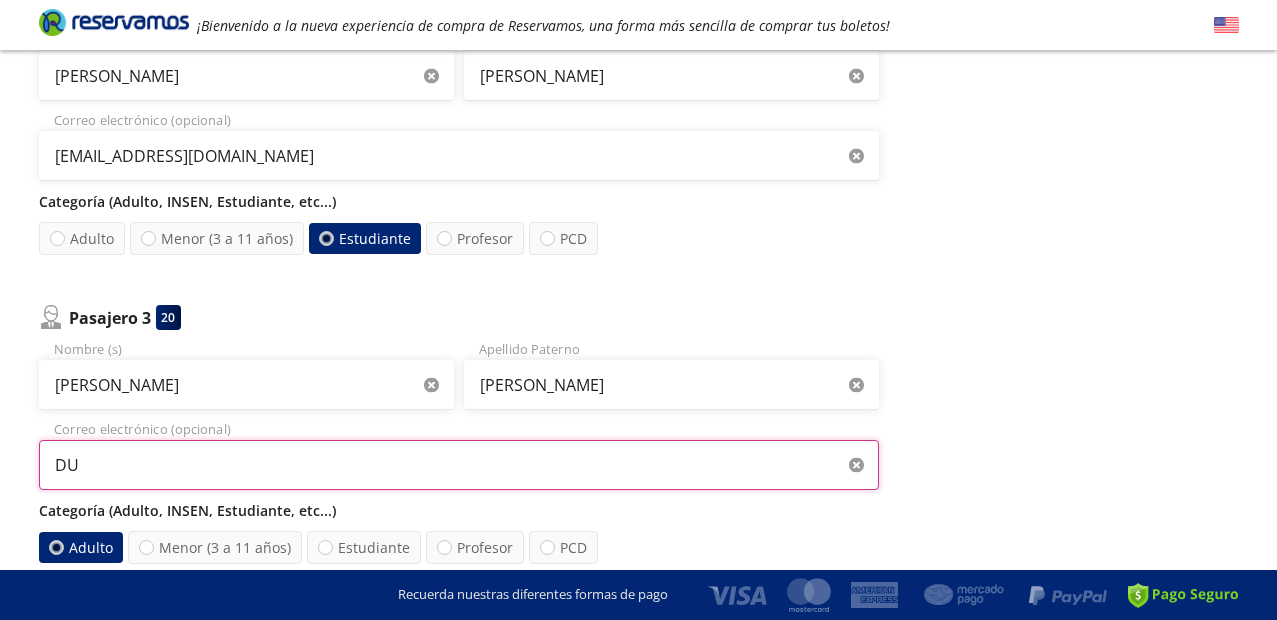 type on "D" 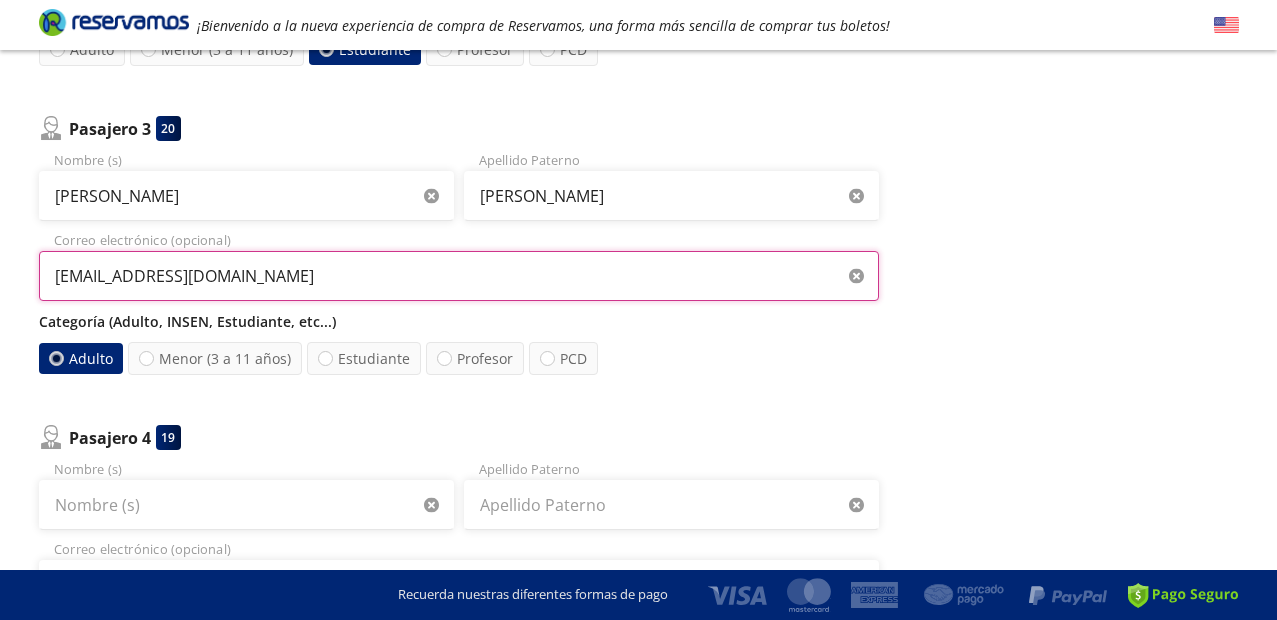 scroll, scrollTop: 742, scrollLeft: 0, axis: vertical 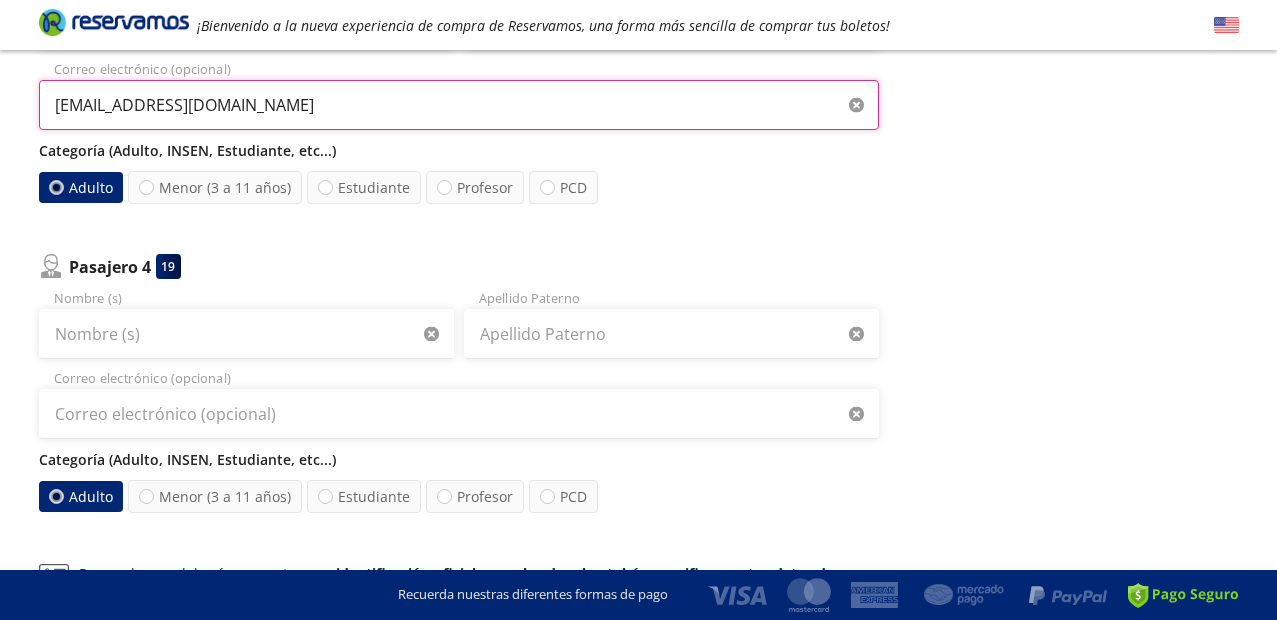 type on "[EMAIL_ADDRESS][DOMAIN_NAME]" 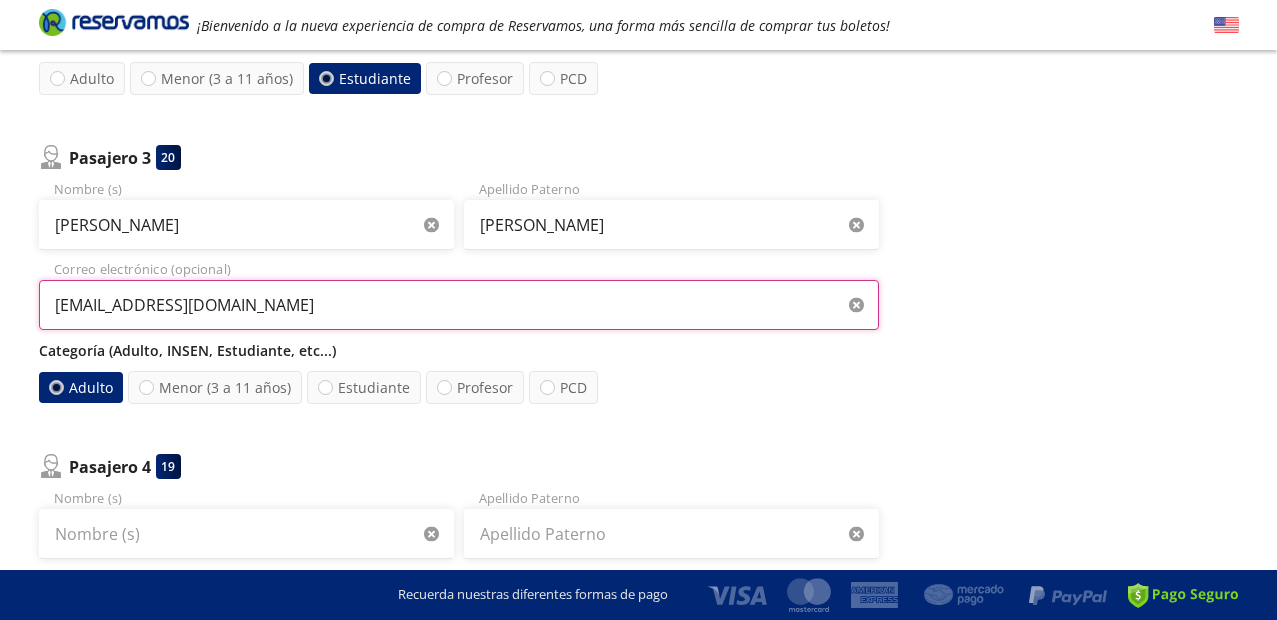 scroll, scrollTop: 826, scrollLeft: 0, axis: vertical 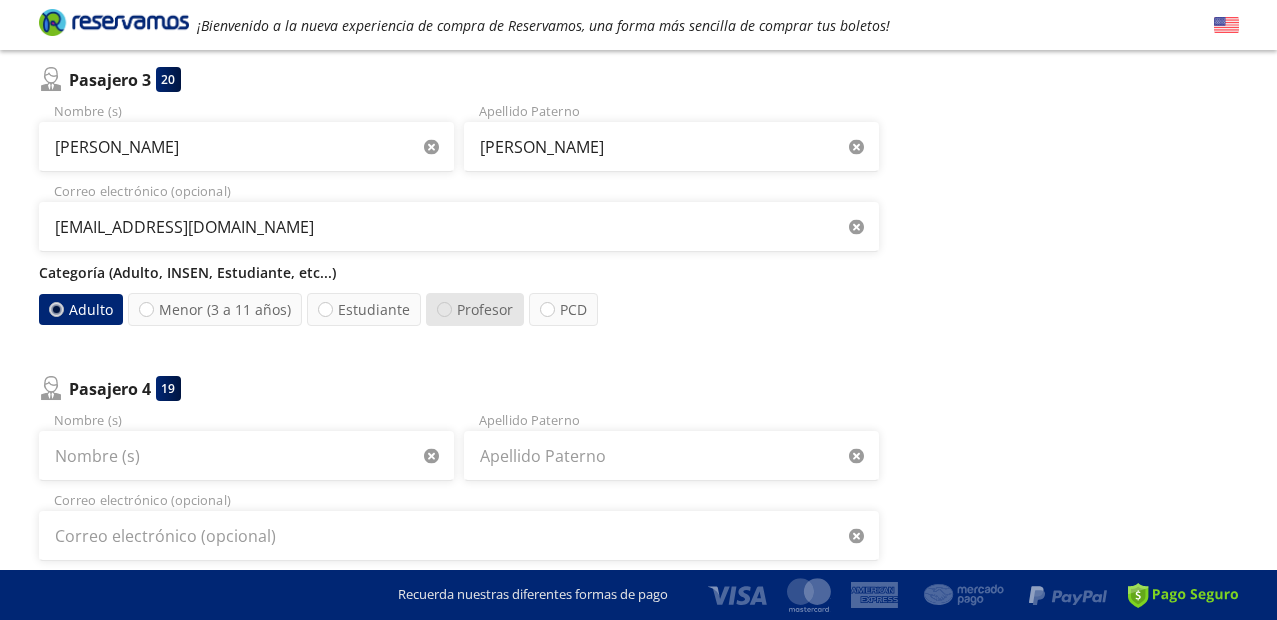 click at bounding box center (444, 309) 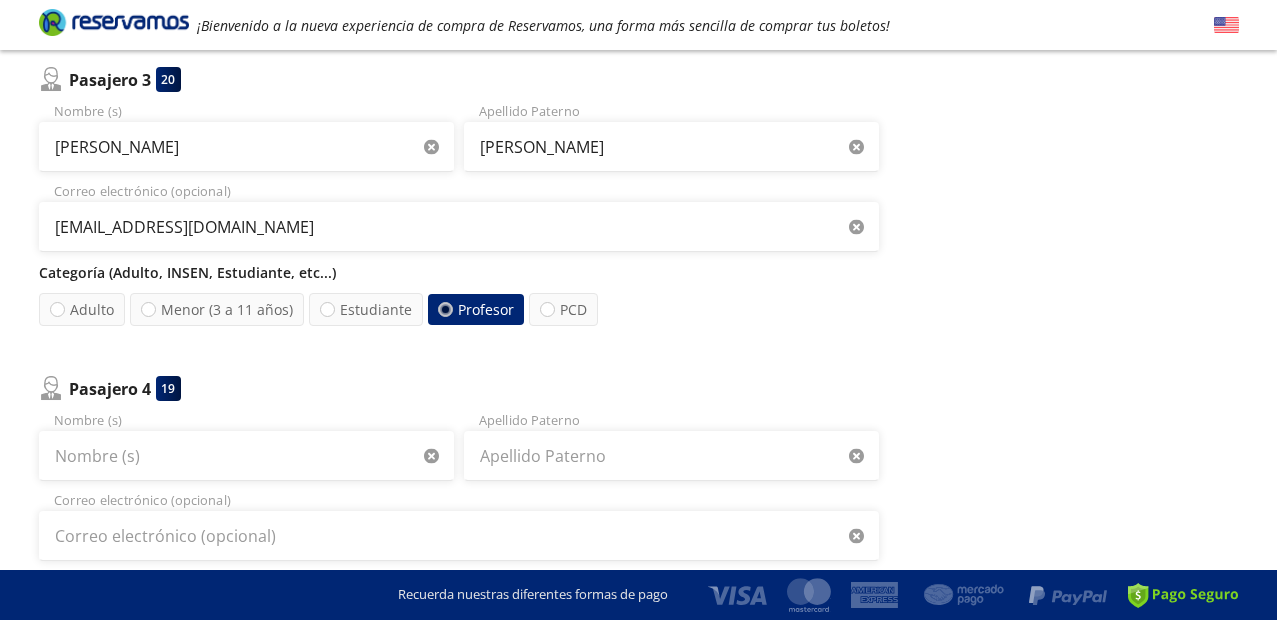 radio on "false" 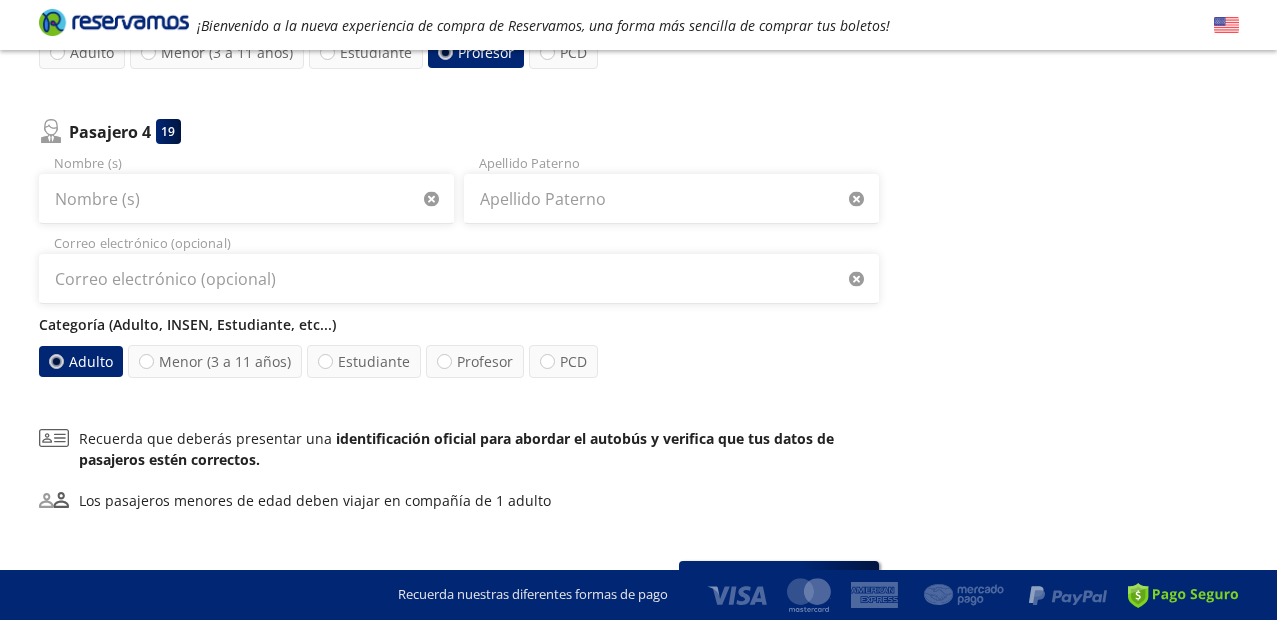 scroll, scrollTop: 1105, scrollLeft: 0, axis: vertical 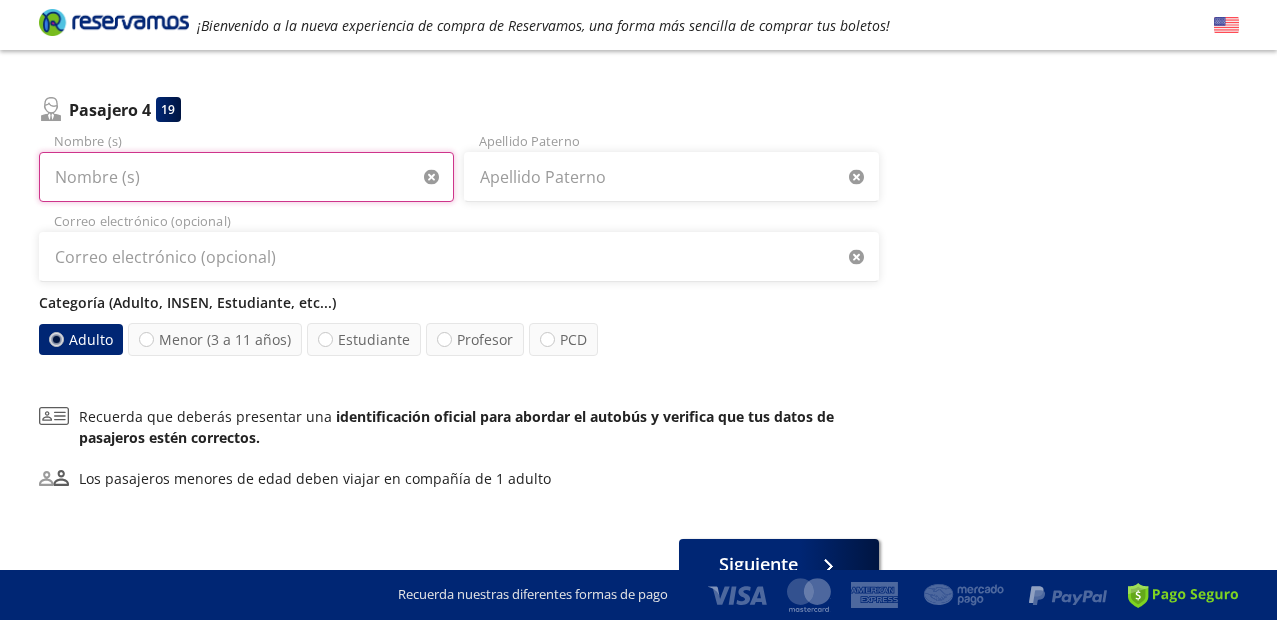 click on "Nombre (s)" at bounding box center (246, 177) 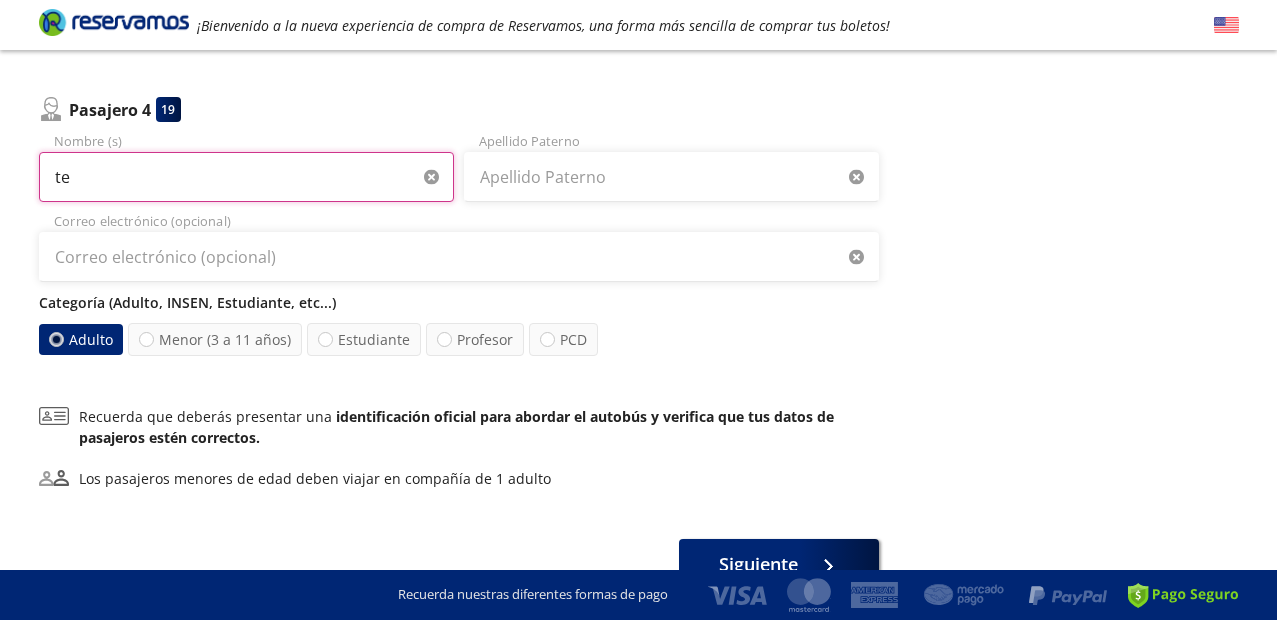 type on "t" 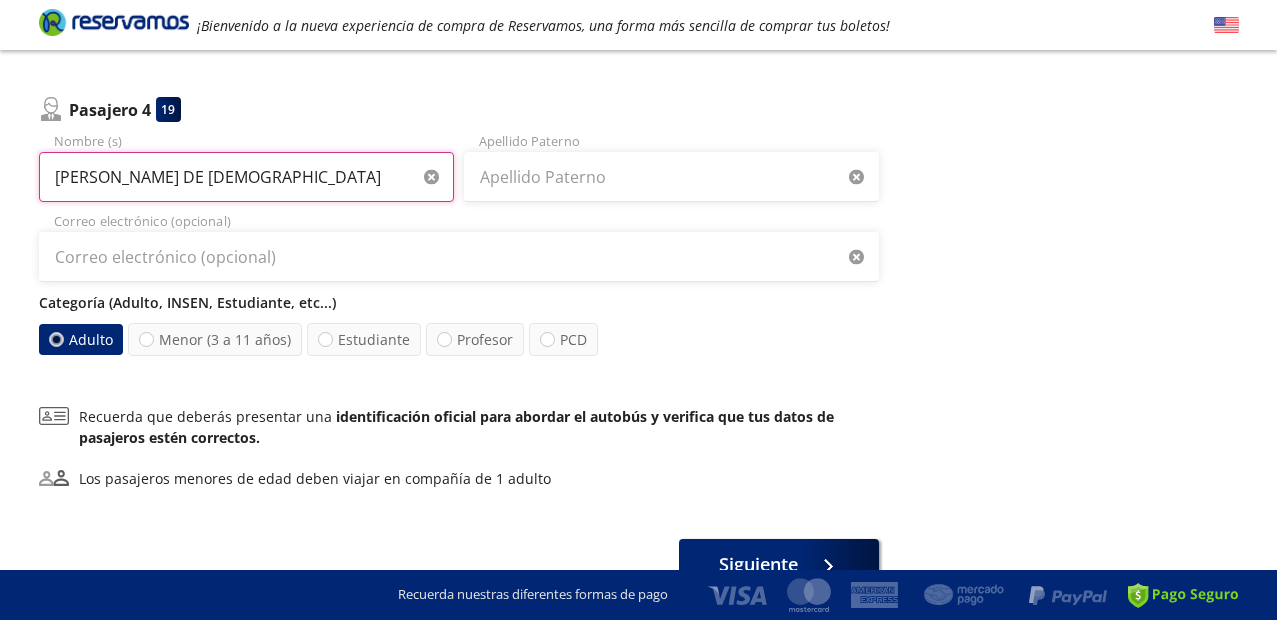 type on "[PERSON_NAME] DE [DEMOGRAPHIC_DATA]" 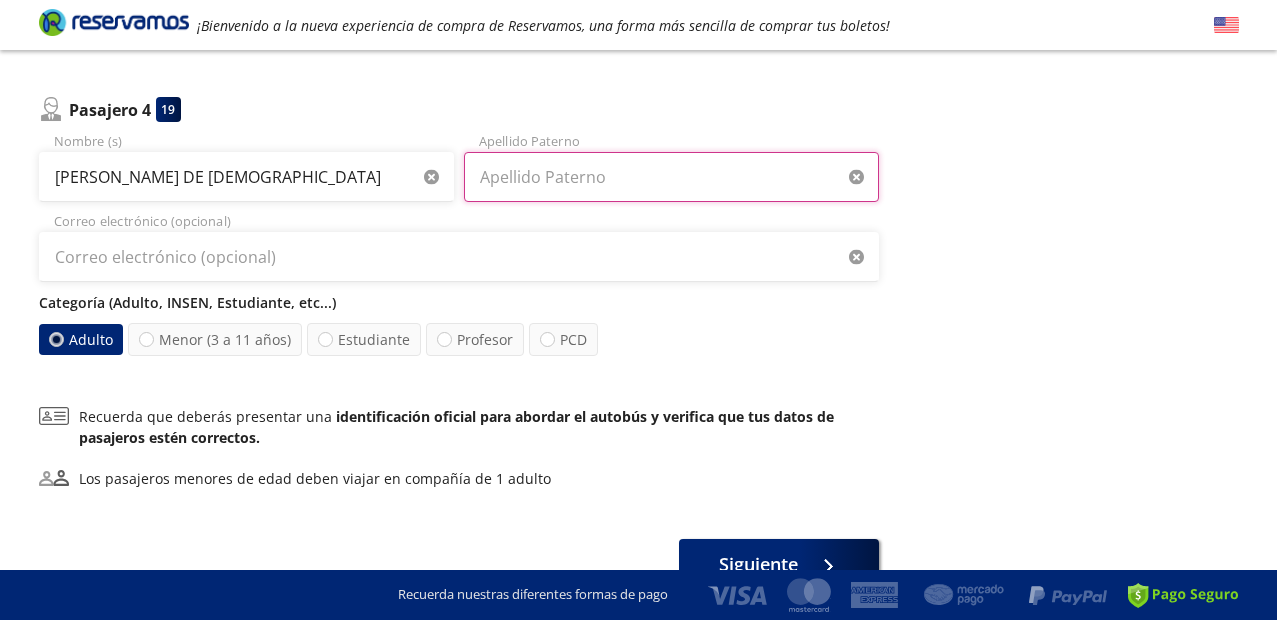 click on "Apellido Paterno" at bounding box center [671, 177] 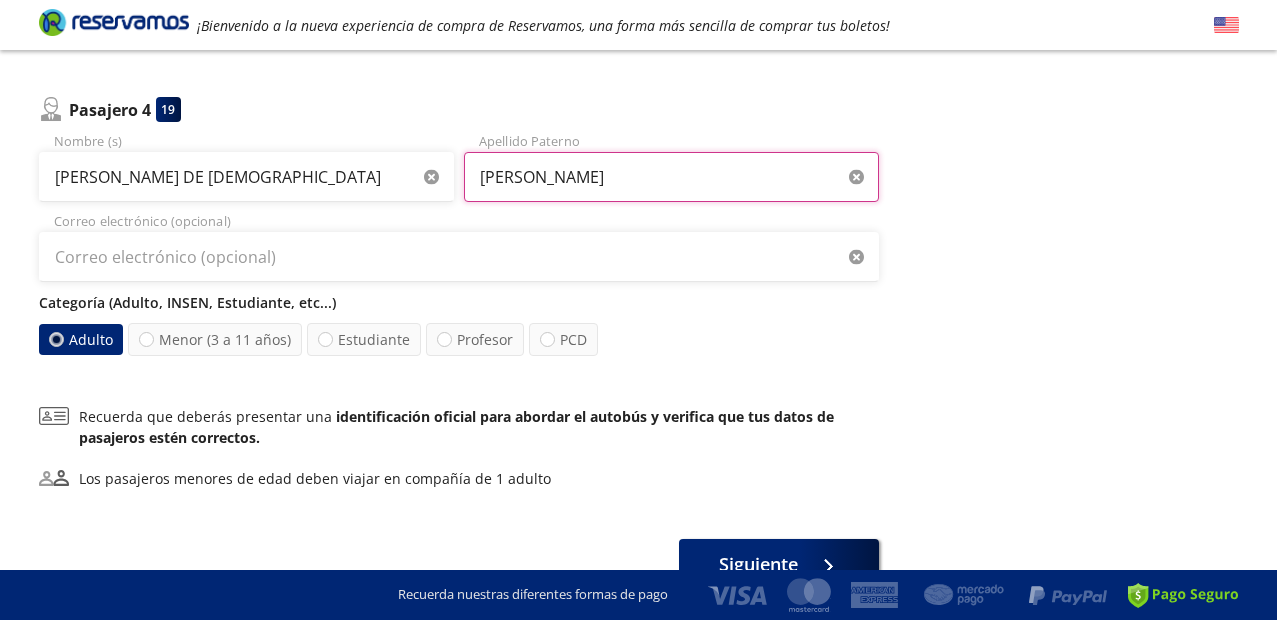 type on "[PERSON_NAME]" 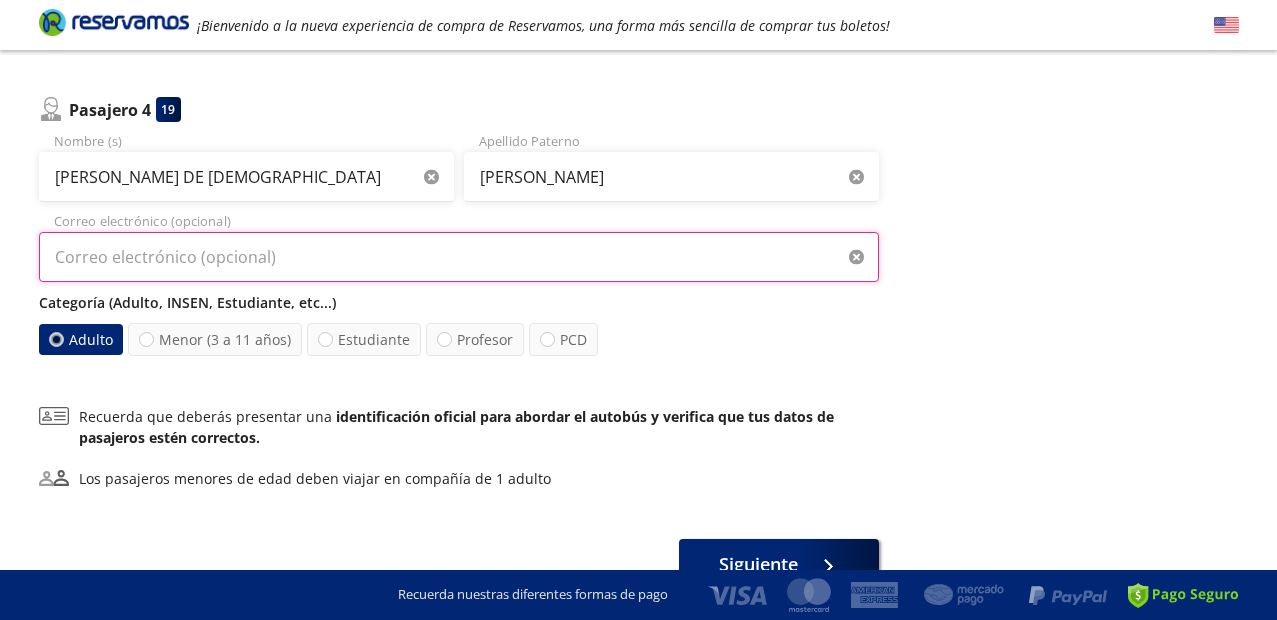 click on "Correo electrónico (opcional)" at bounding box center [459, 257] 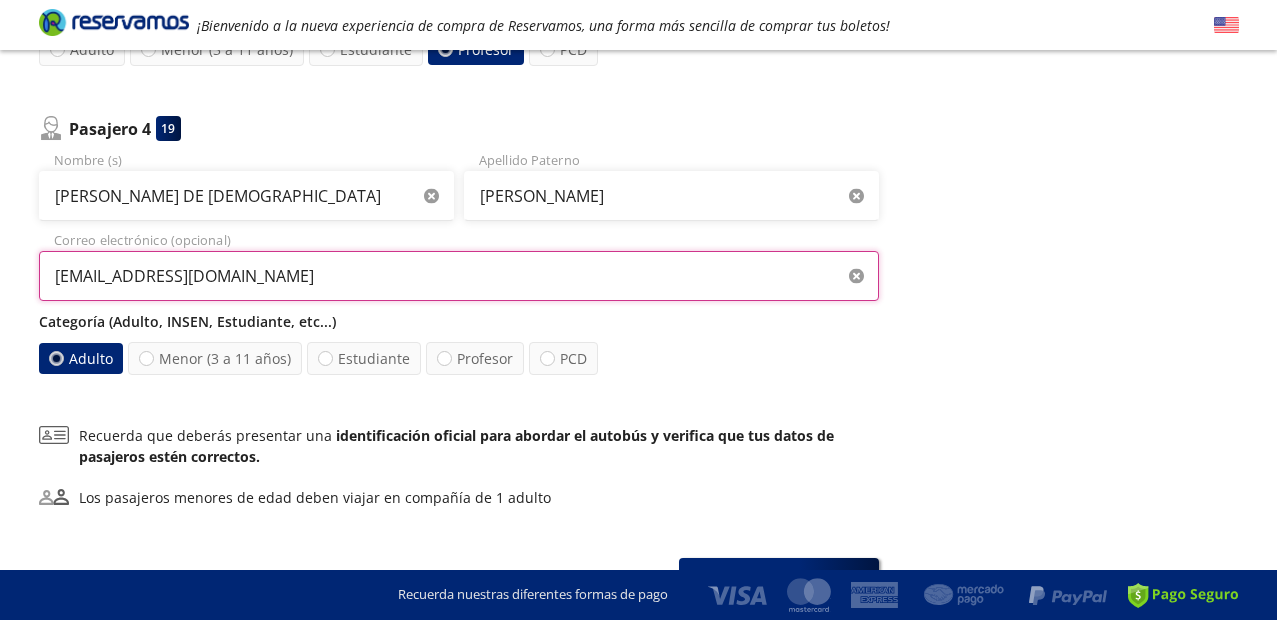 scroll, scrollTop: 1089, scrollLeft: 0, axis: vertical 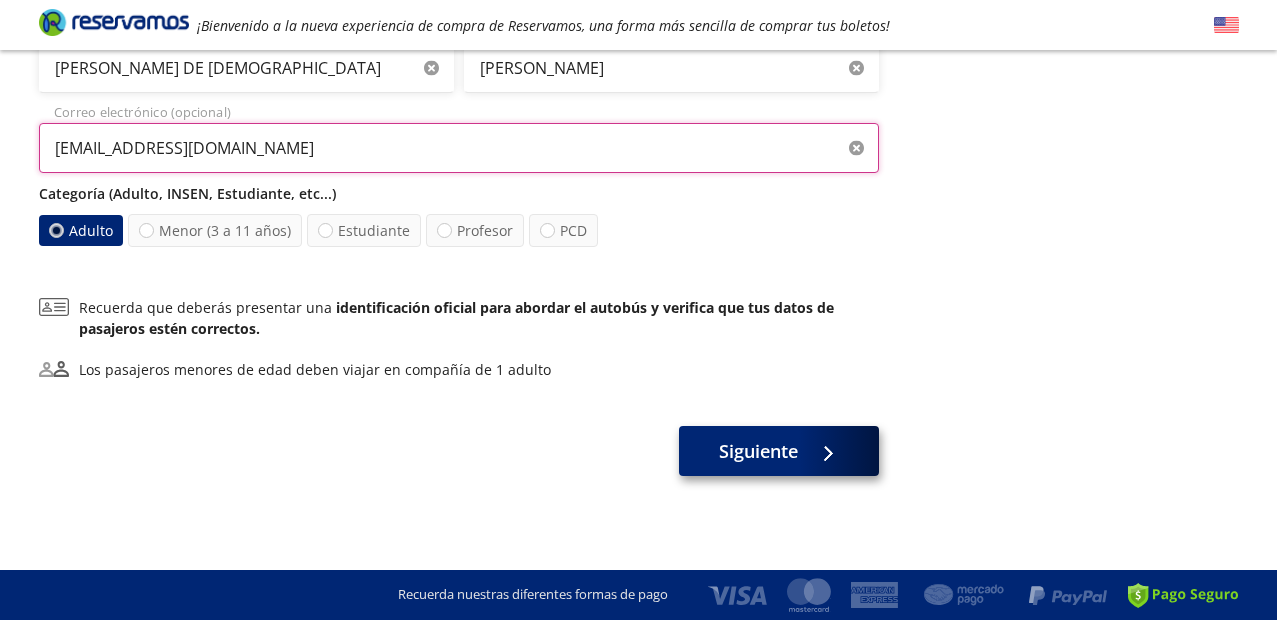 type on "[EMAIL_ADDRESS][DOMAIN_NAME]" 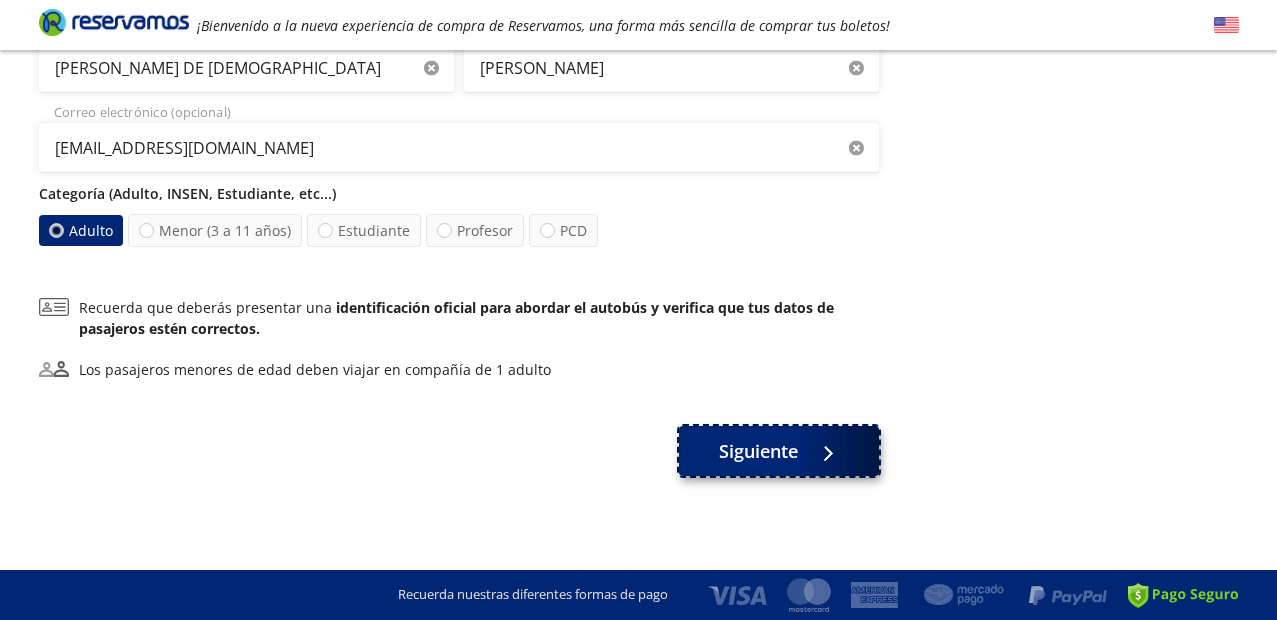 click on "Siguiente" at bounding box center (758, 451) 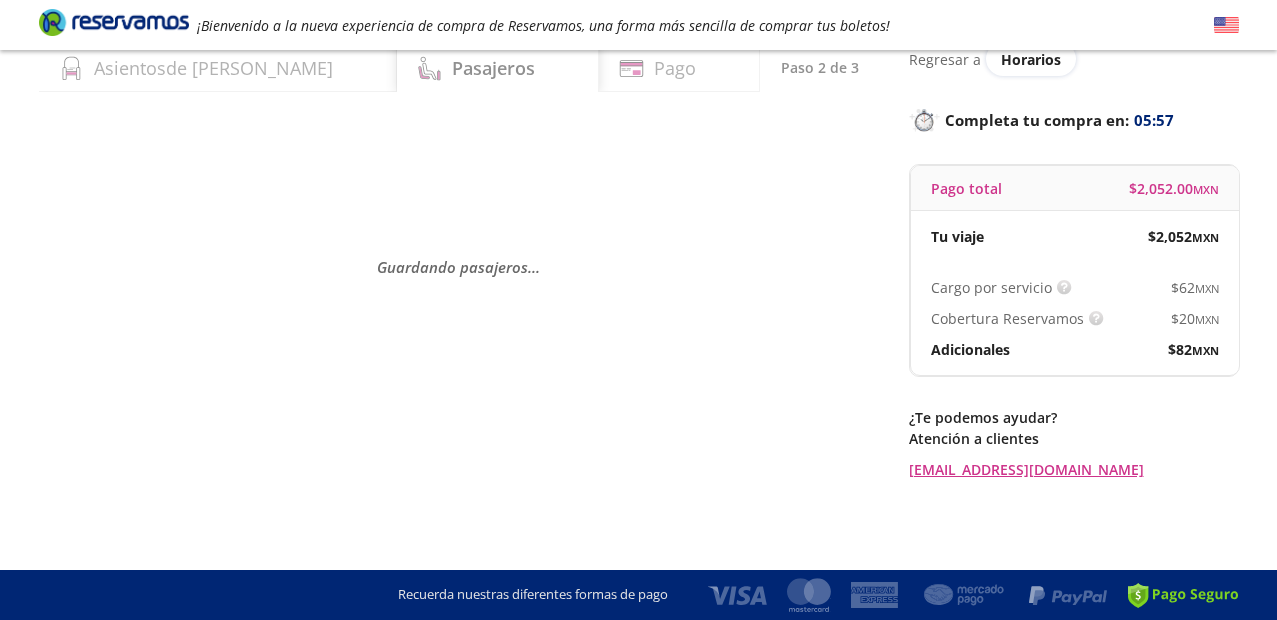 scroll, scrollTop: 0, scrollLeft: 0, axis: both 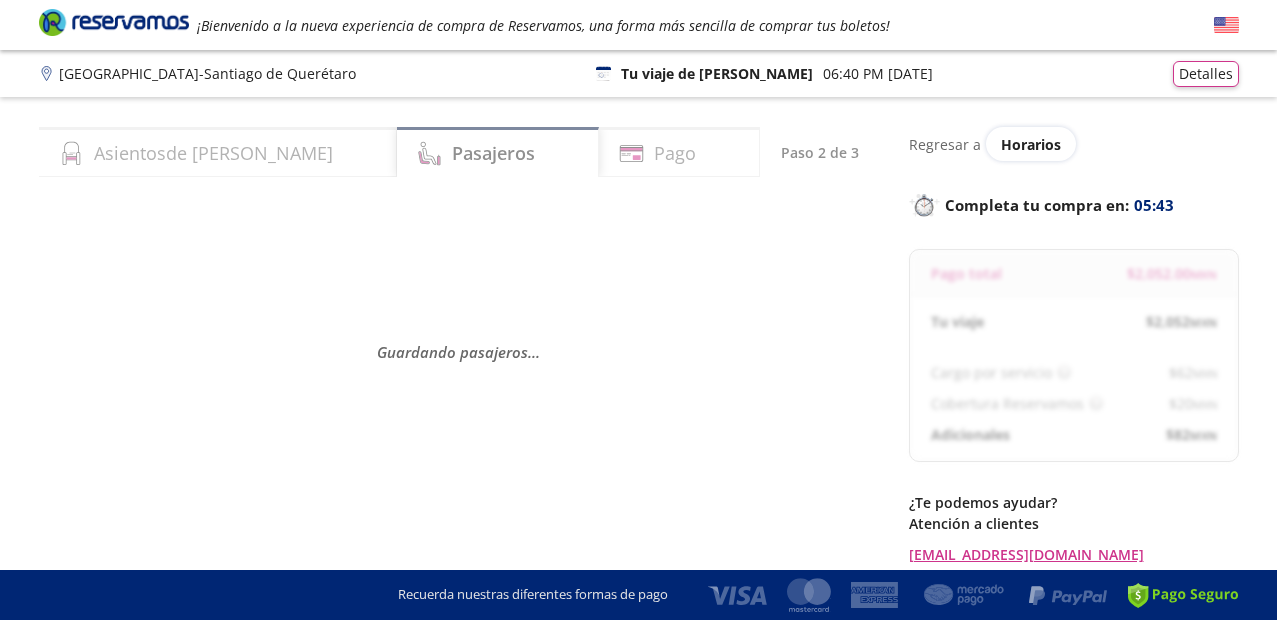 select on "MX" 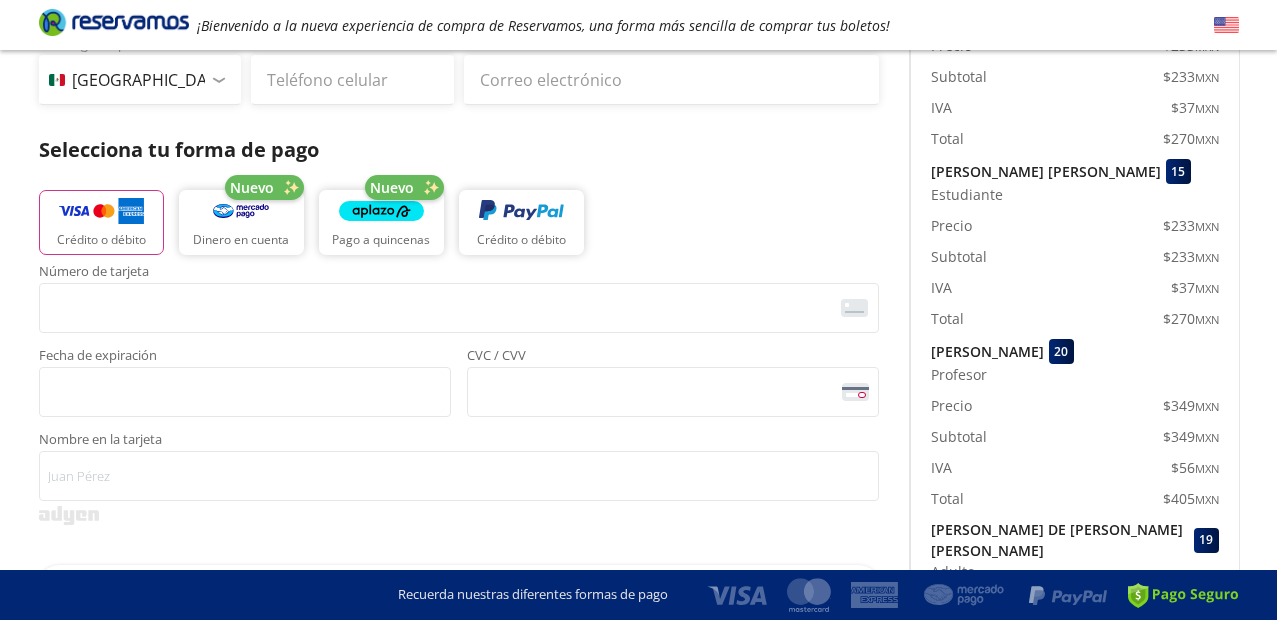 scroll, scrollTop: 334, scrollLeft: 0, axis: vertical 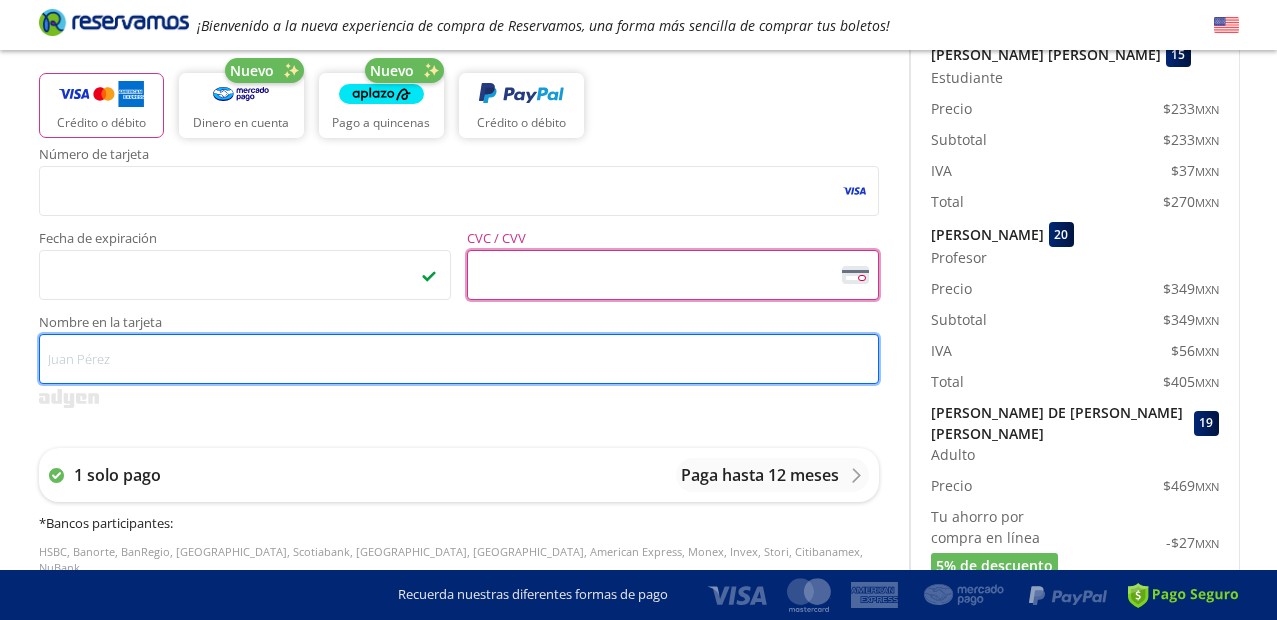 click on "Nombre en la tarjeta" at bounding box center [459, 359] 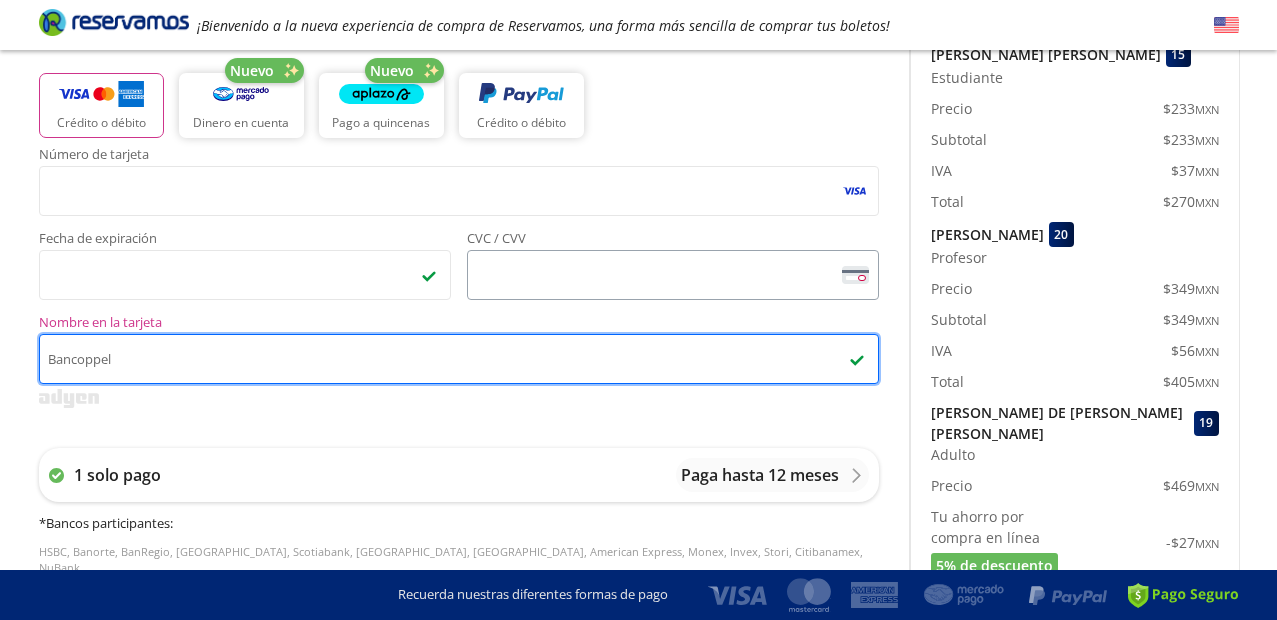 type on "Bancoppel" 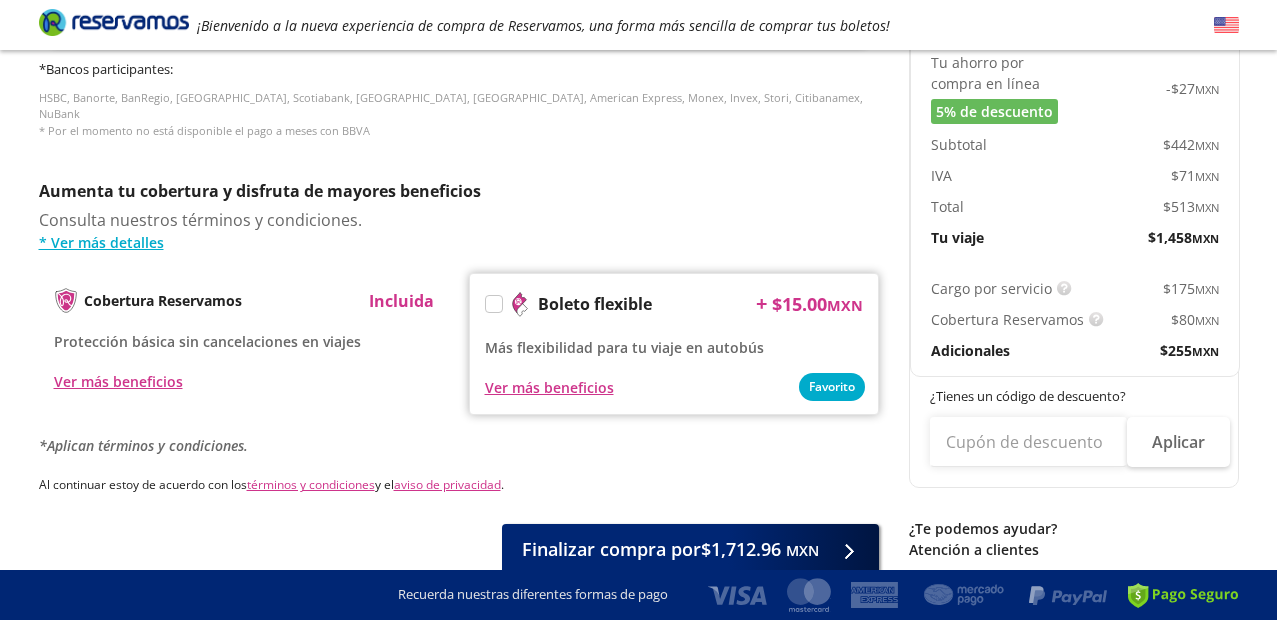scroll, scrollTop: 969, scrollLeft: 0, axis: vertical 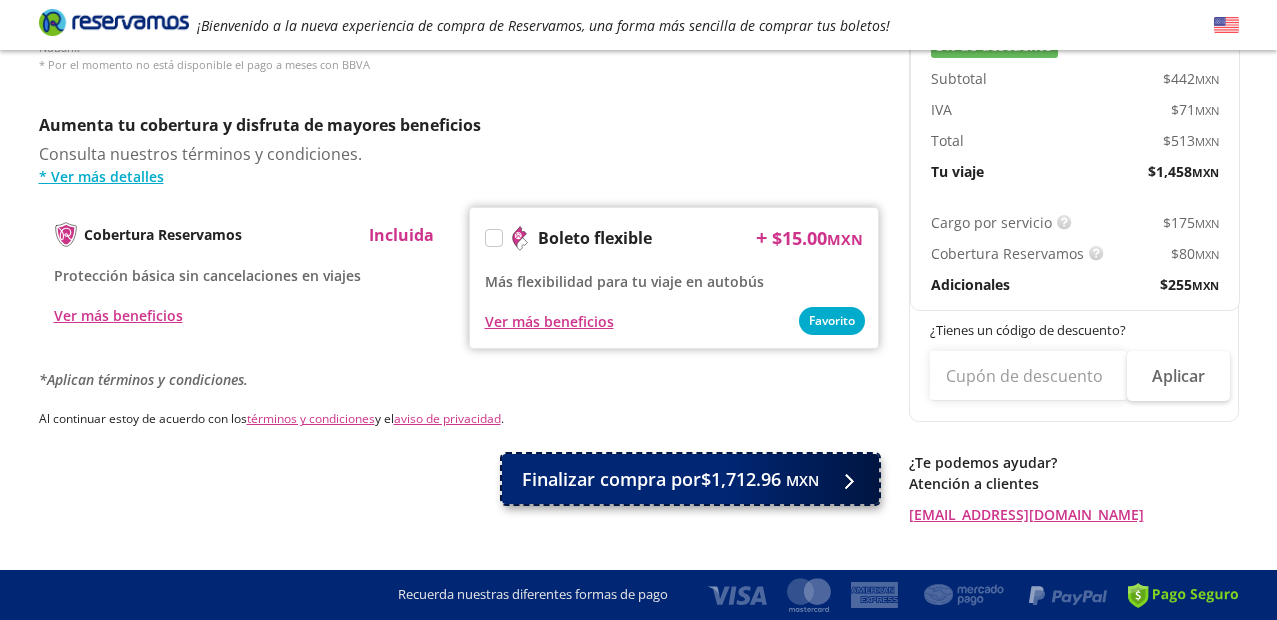 click on "Finalizar compra por  $1,712.96   MXN" at bounding box center [670, 479] 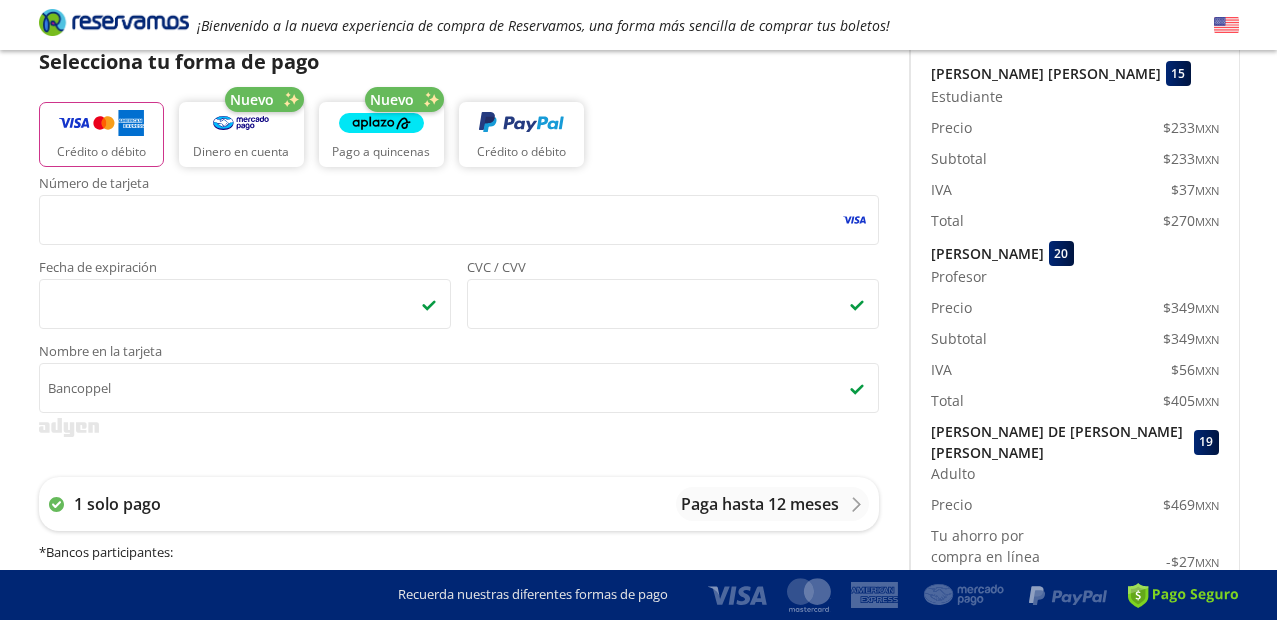 scroll, scrollTop: 433, scrollLeft: 0, axis: vertical 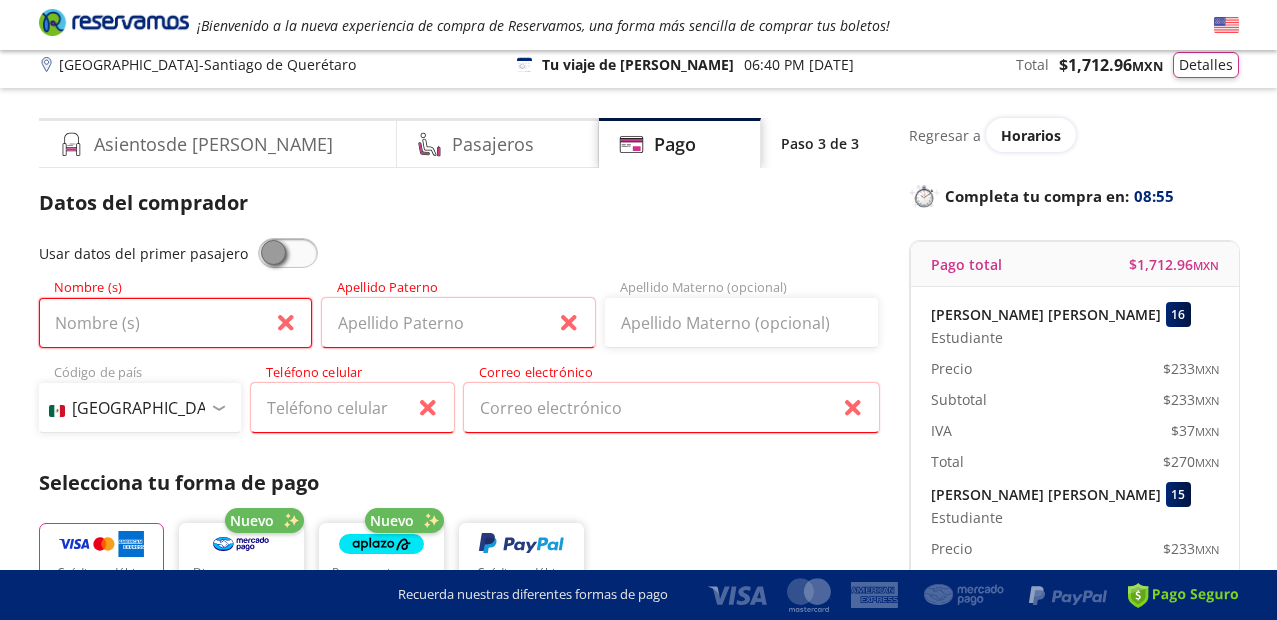 click on "Nombre (s)" at bounding box center [175, 323] 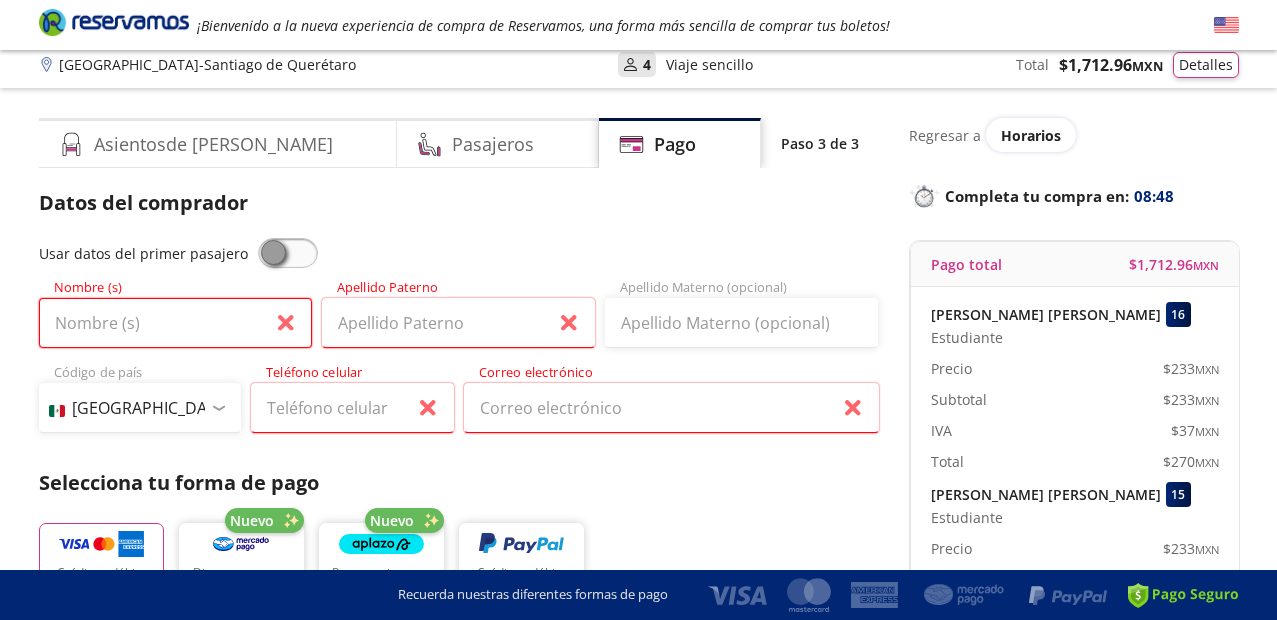 type on "[PERSON_NAME]" 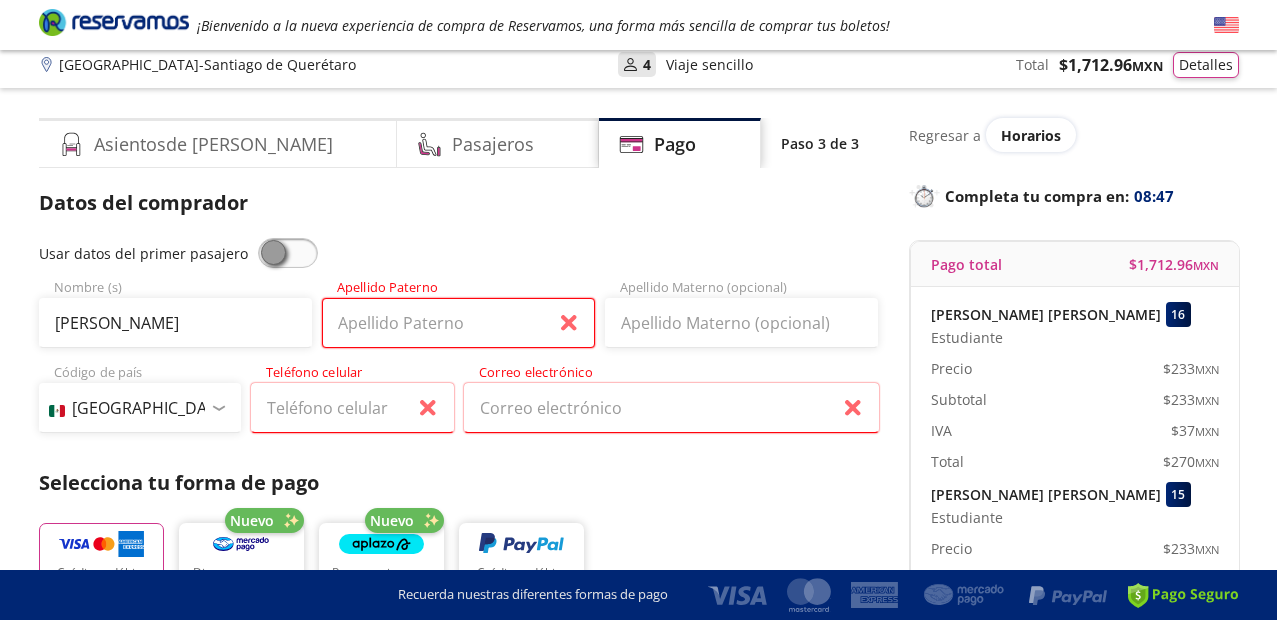 click on "Apellido Paterno" at bounding box center (458, 323) 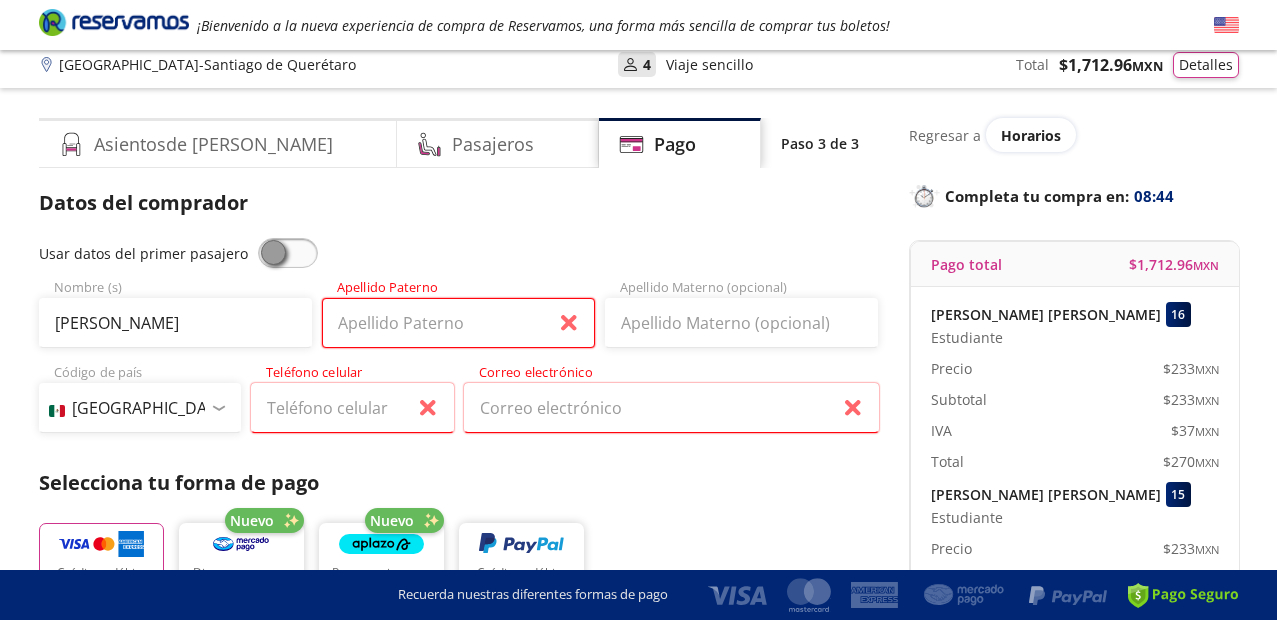 type on "[PERSON_NAME]" 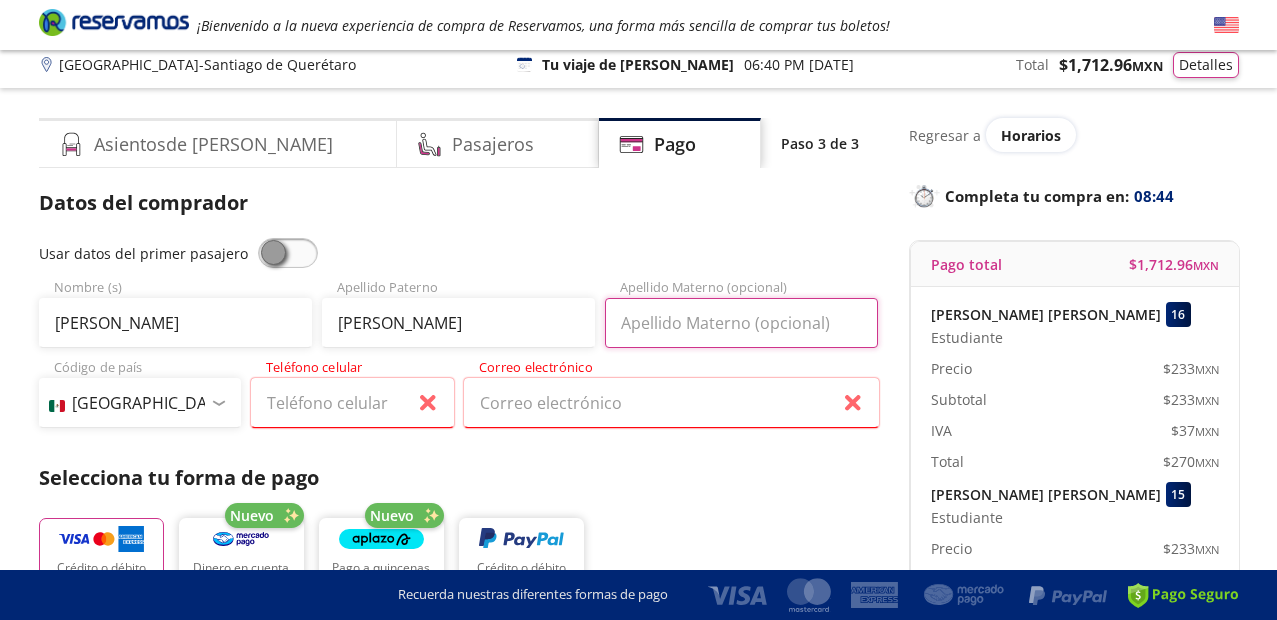 click on "Apellido Materno (opcional)" at bounding box center (741, 323) 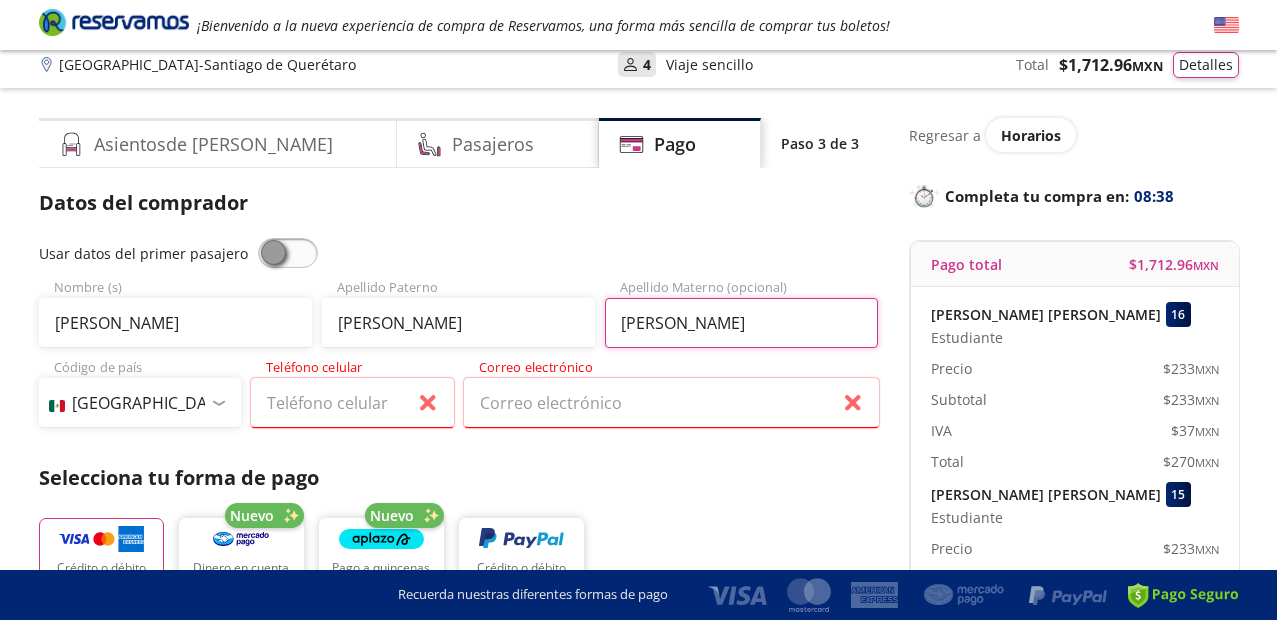 type on "[PERSON_NAME]" 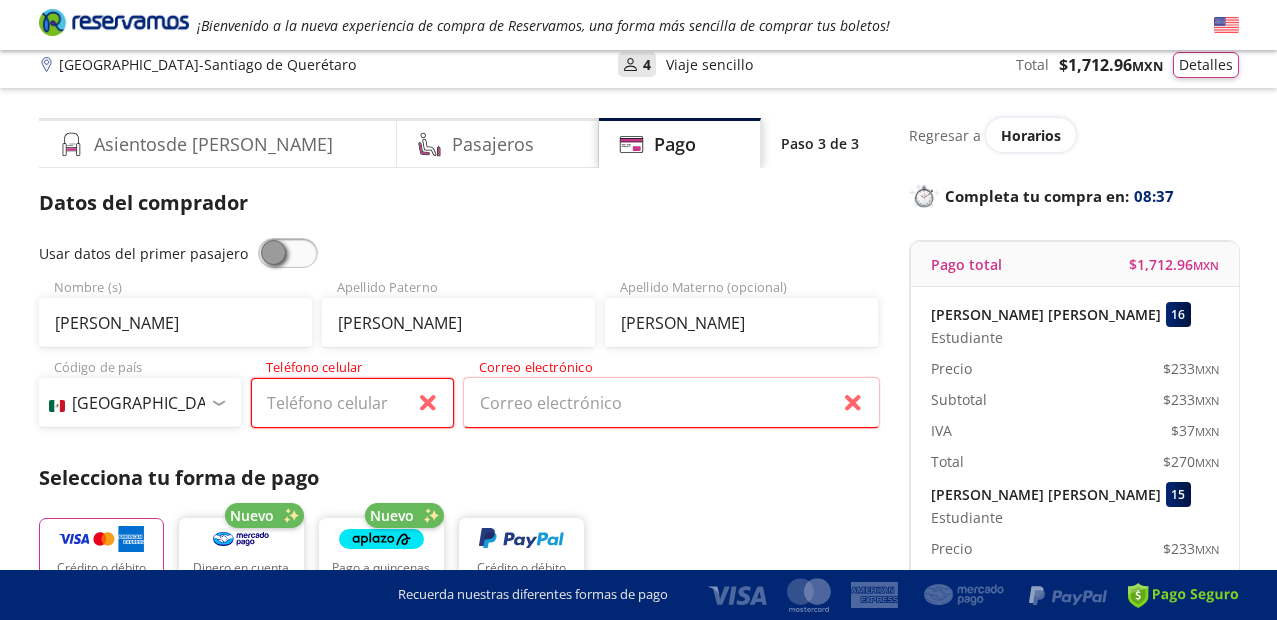 click on "Teléfono celular" at bounding box center (352, 403) 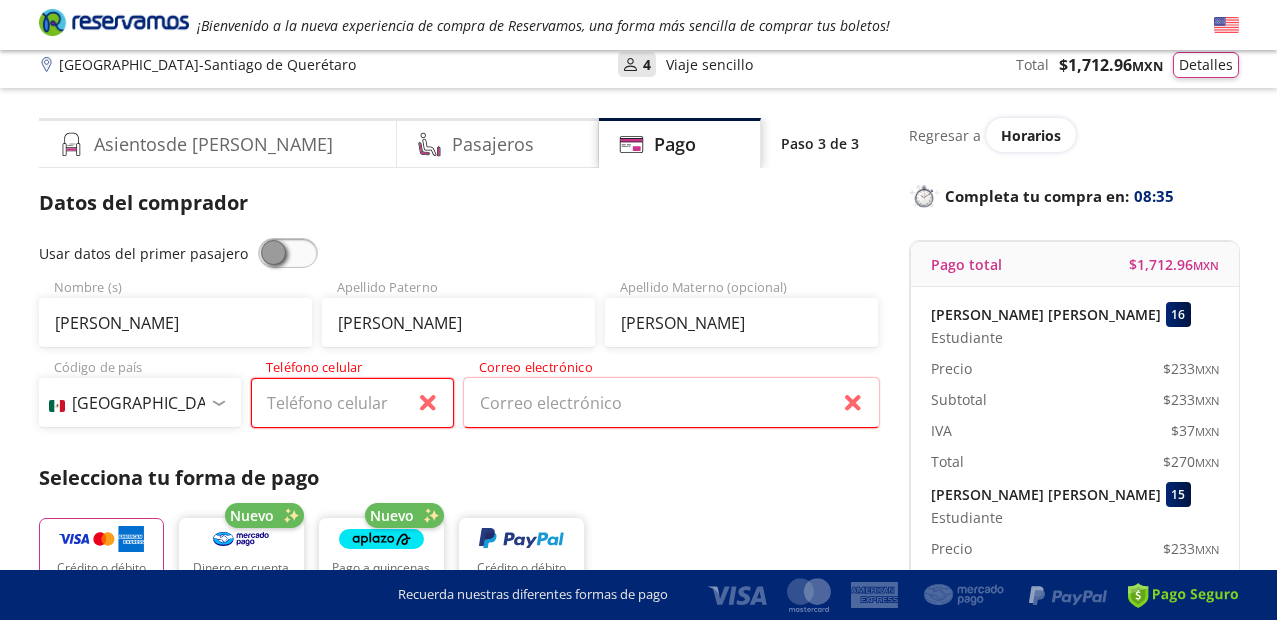type on "[PHONE_NUMBER]" 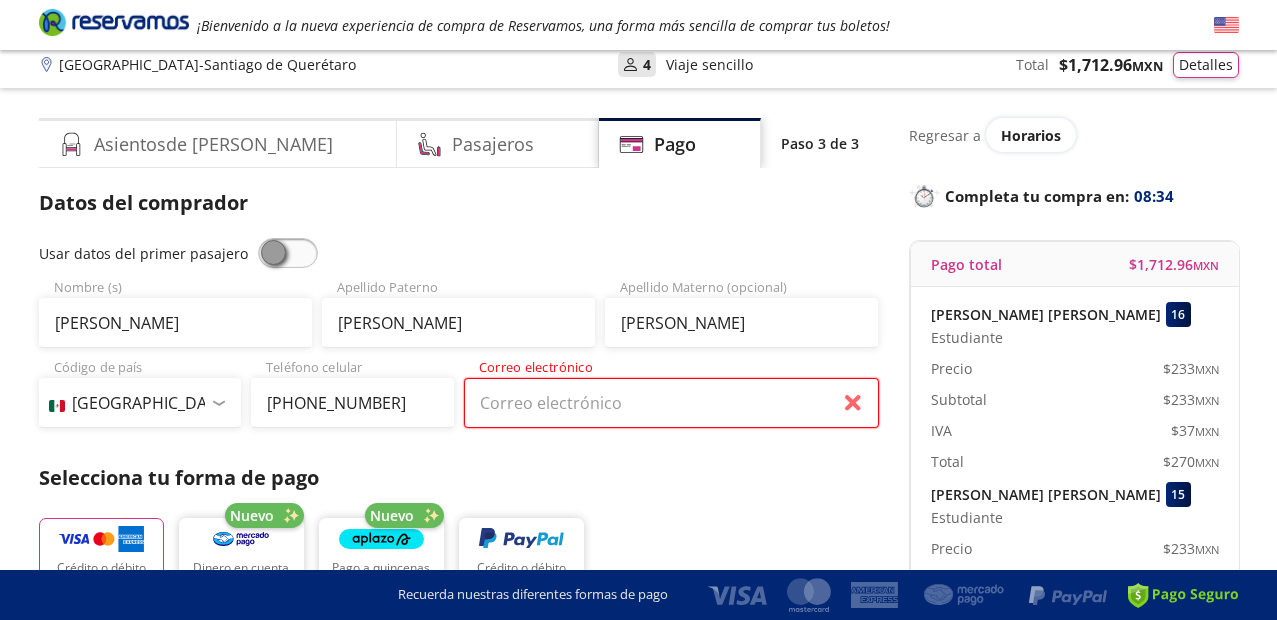 click on "Correo electrónico" at bounding box center (671, 403) 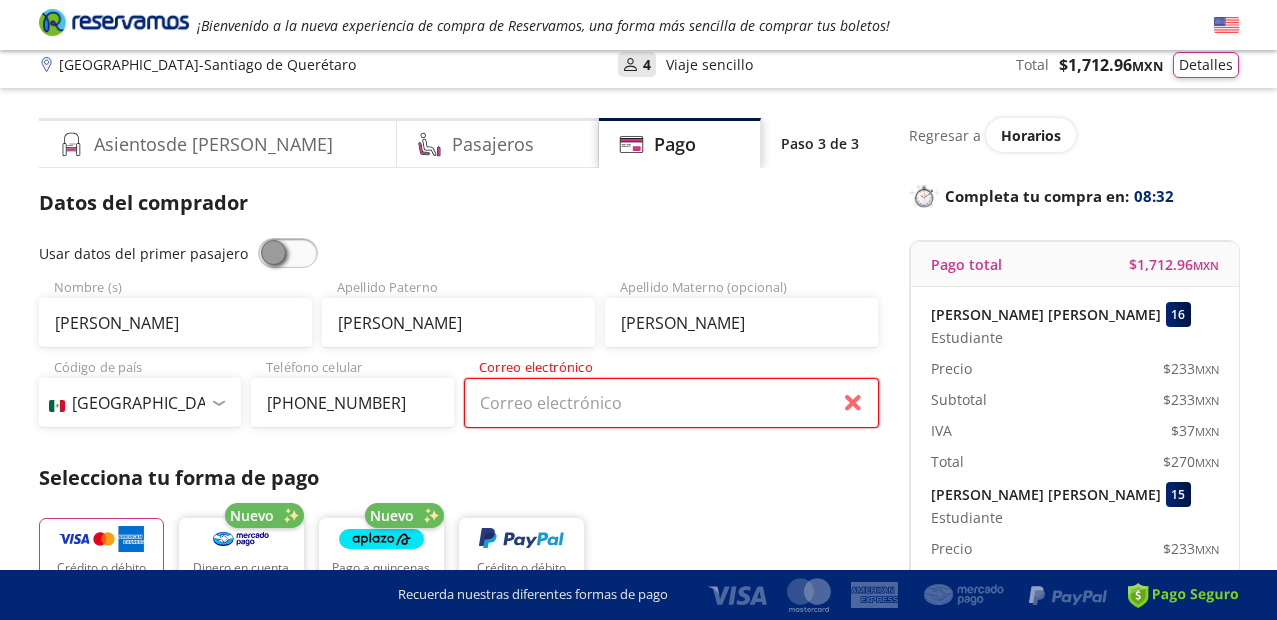 type on "[EMAIL_ADDRESS][DOMAIN_NAME]" 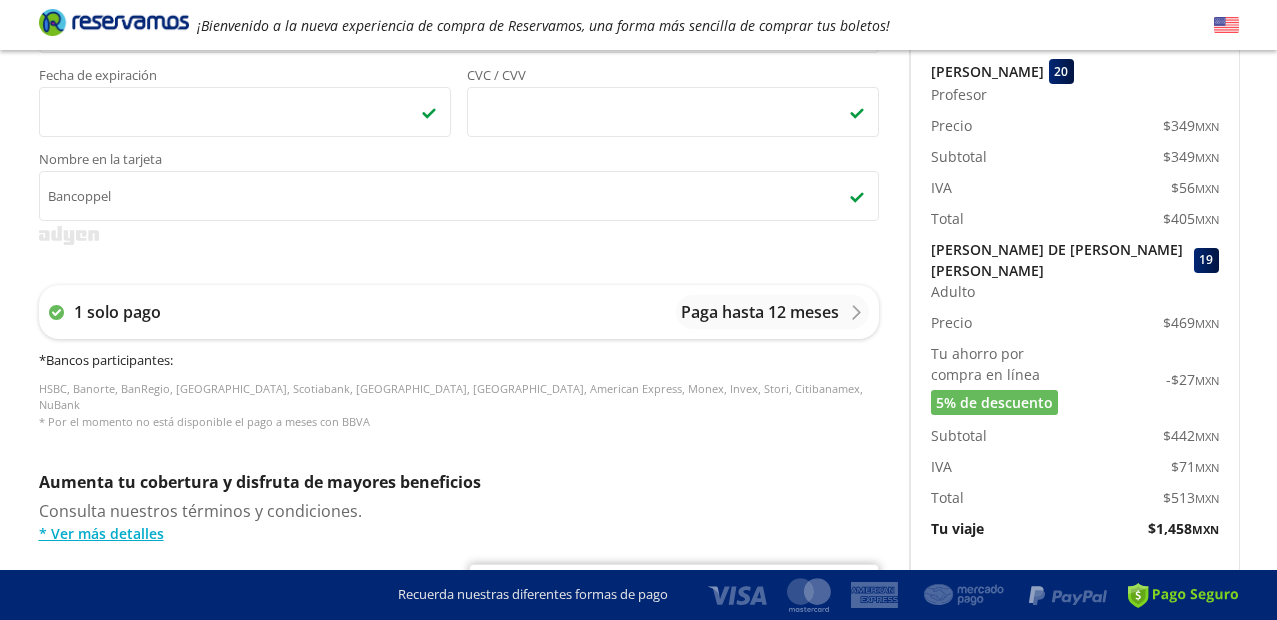 scroll, scrollTop: 672, scrollLeft: 0, axis: vertical 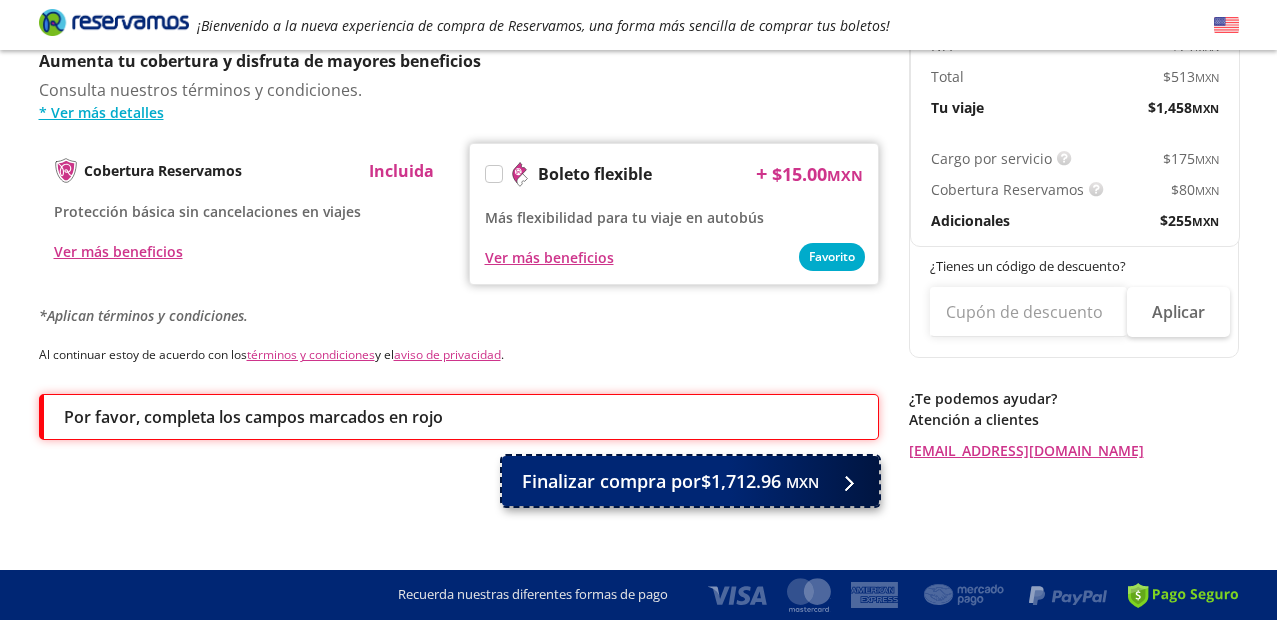 click on "Finalizar compra por  $1,712.96   MXN" at bounding box center (670, 481) 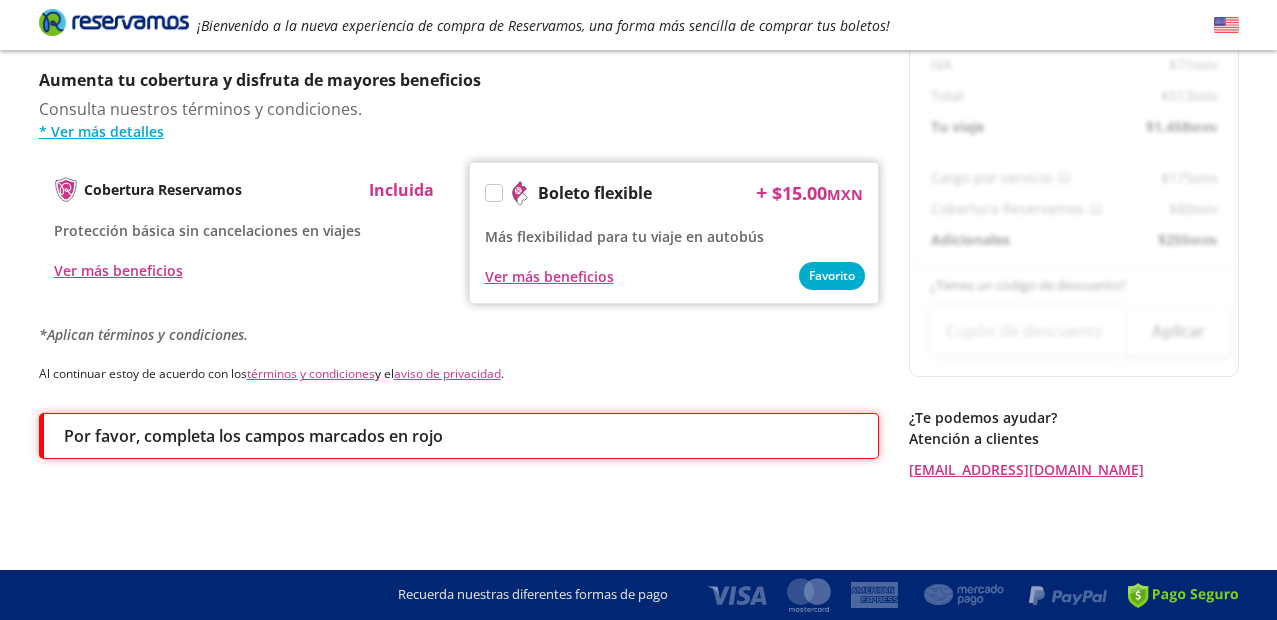 scroll, scrollTop: 0, scrollLeft: 0, axis: both 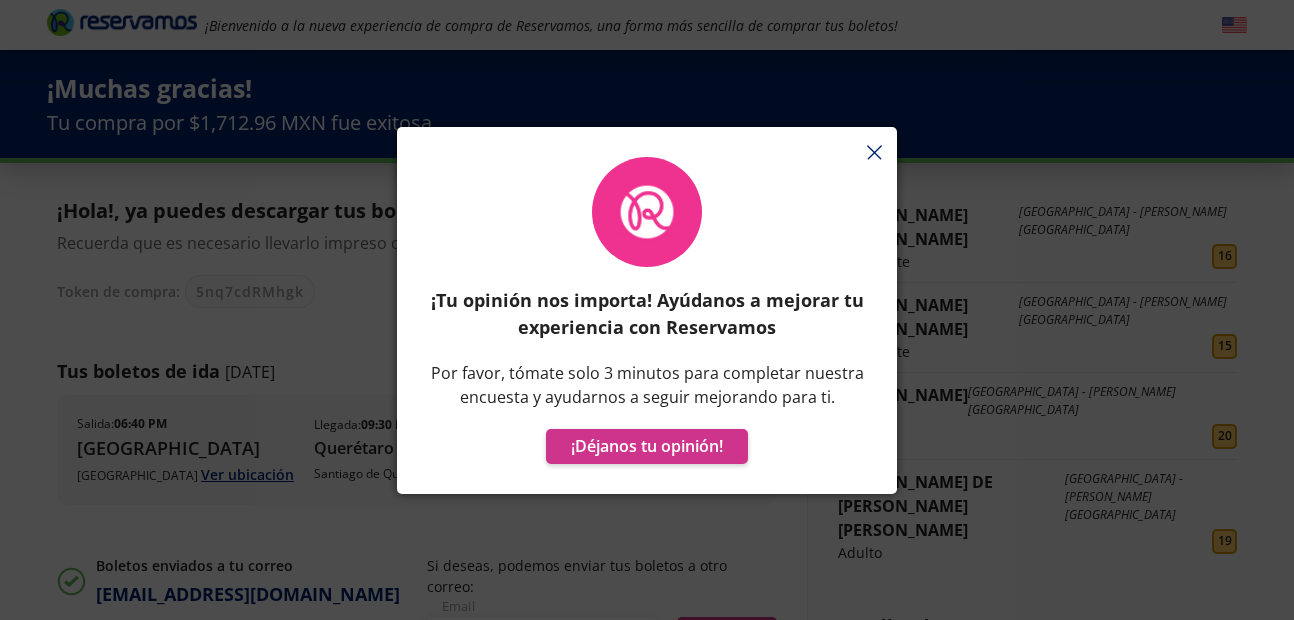 click on "¡Tu opinión nos importa! Ayúdanos a mejorar tu experiencia con Reservamos Por favor, tómate solo 3 minutos para completar nuestra encuesta y ayudarnos a seguir mejorando para ti. ¡Déjanos tu opinión!" at bounding box center [647, 320] 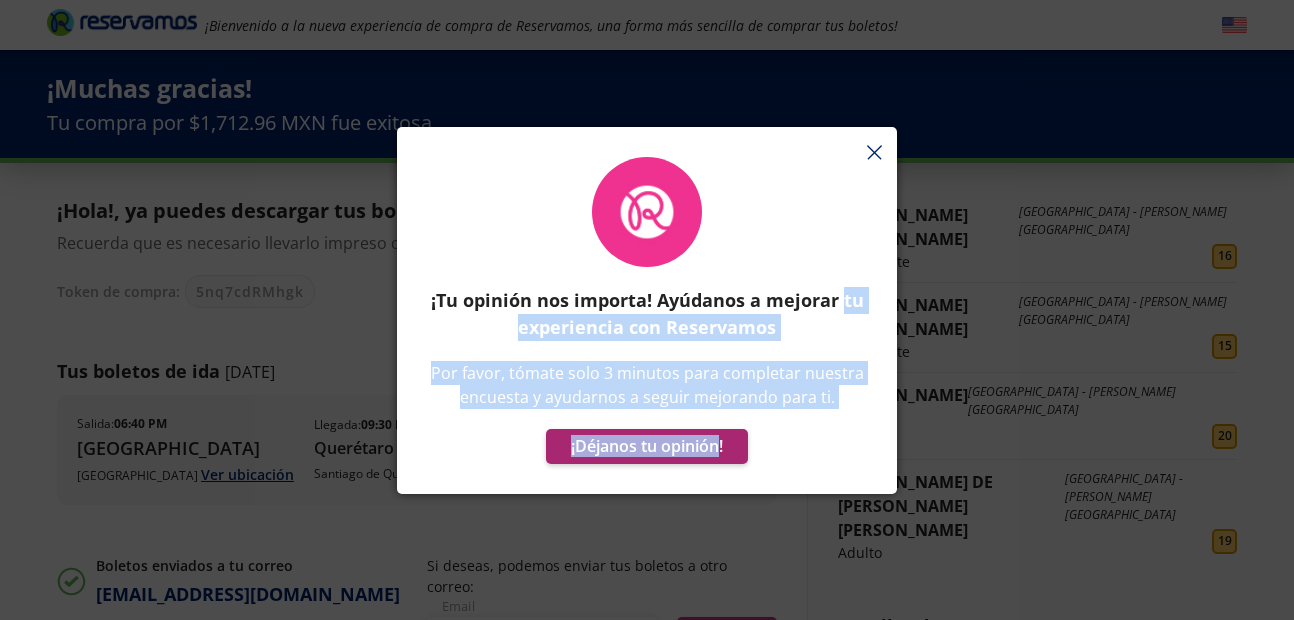 drag, startPoint x: 879, startPoint y: 156, endPoint x: 670, endPoint y: 462, distance: 370.56308 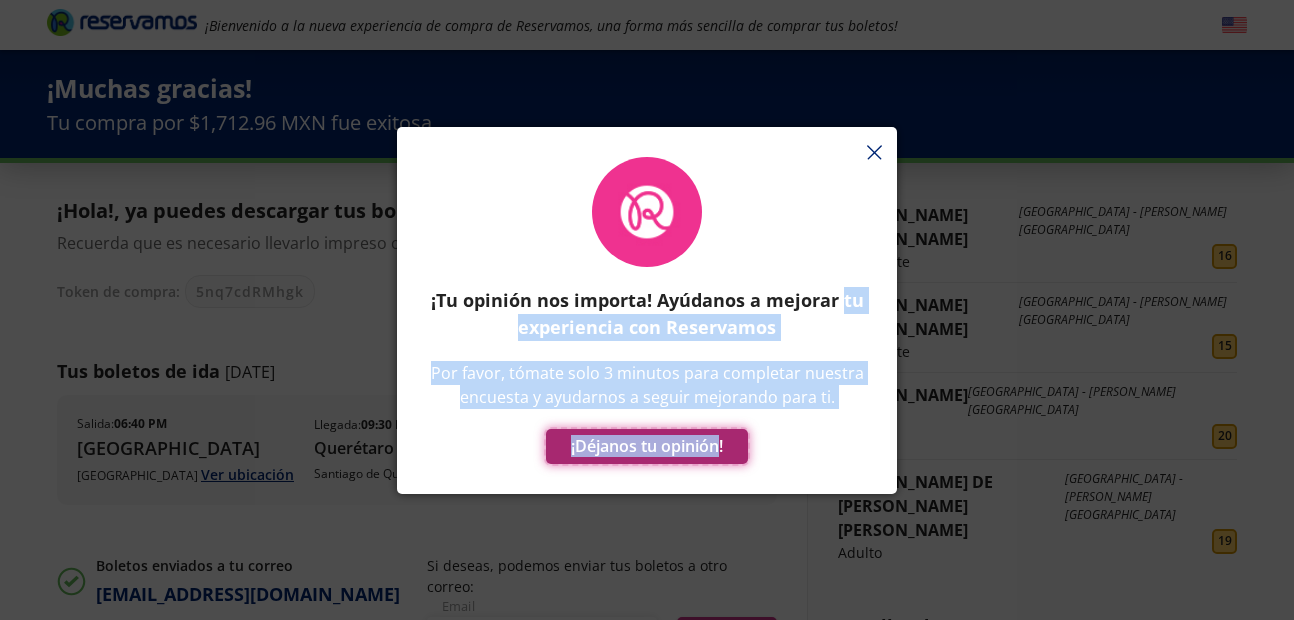 click on "¡Déjanos tu opinión!" at bounding box center [647, 446] 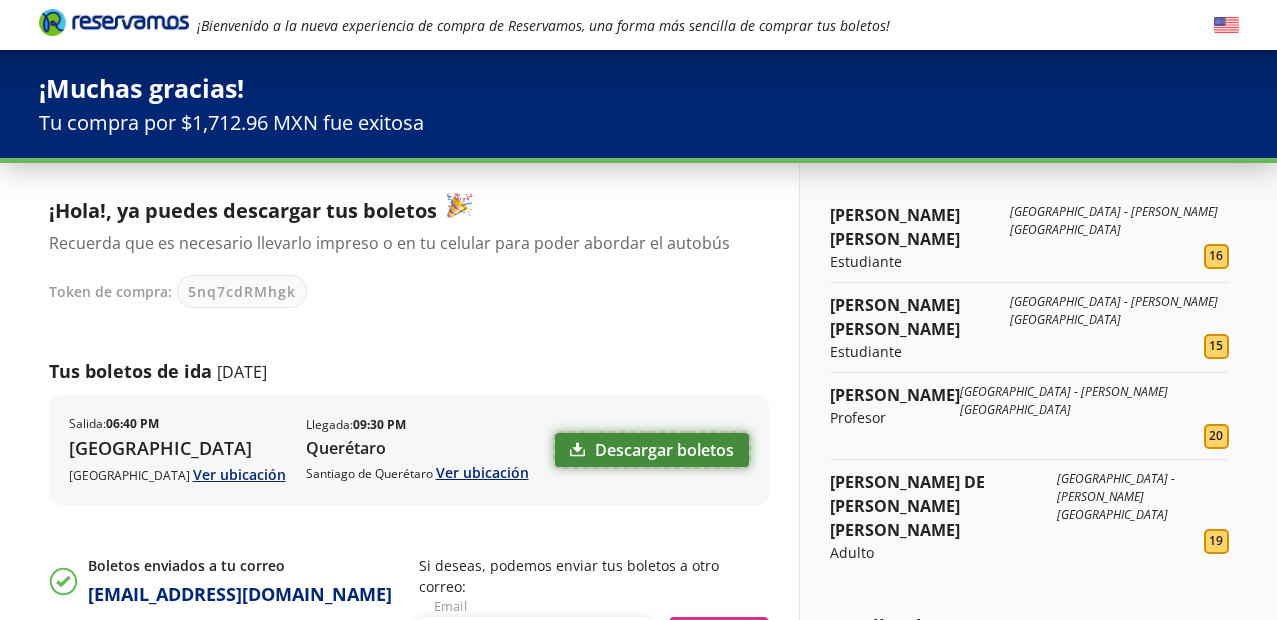 click on "Descargar boletos" at bounding box center [652, 450] 